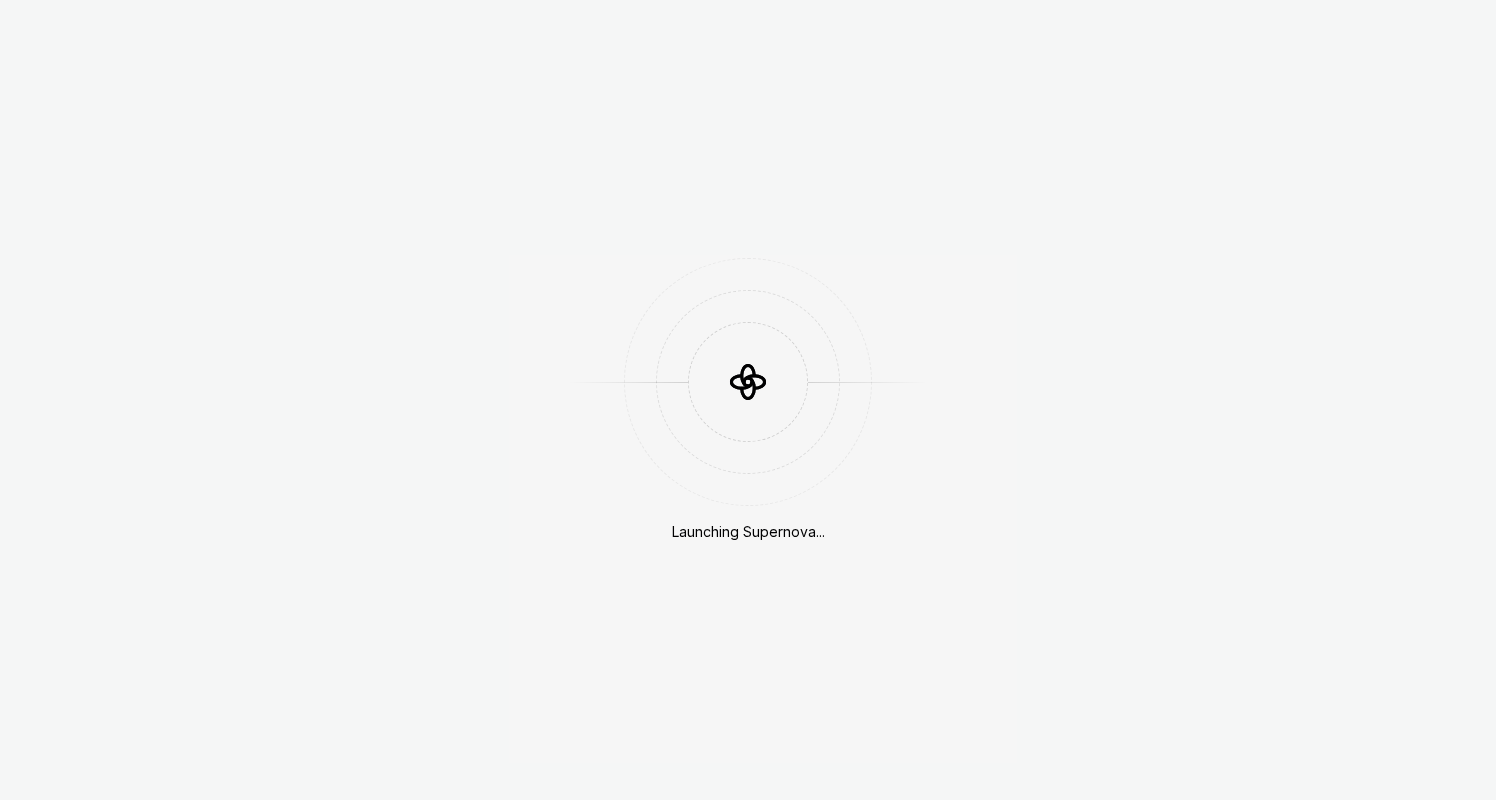 scroll, scrollTop: 0, scrollLeft: 0, axis: both 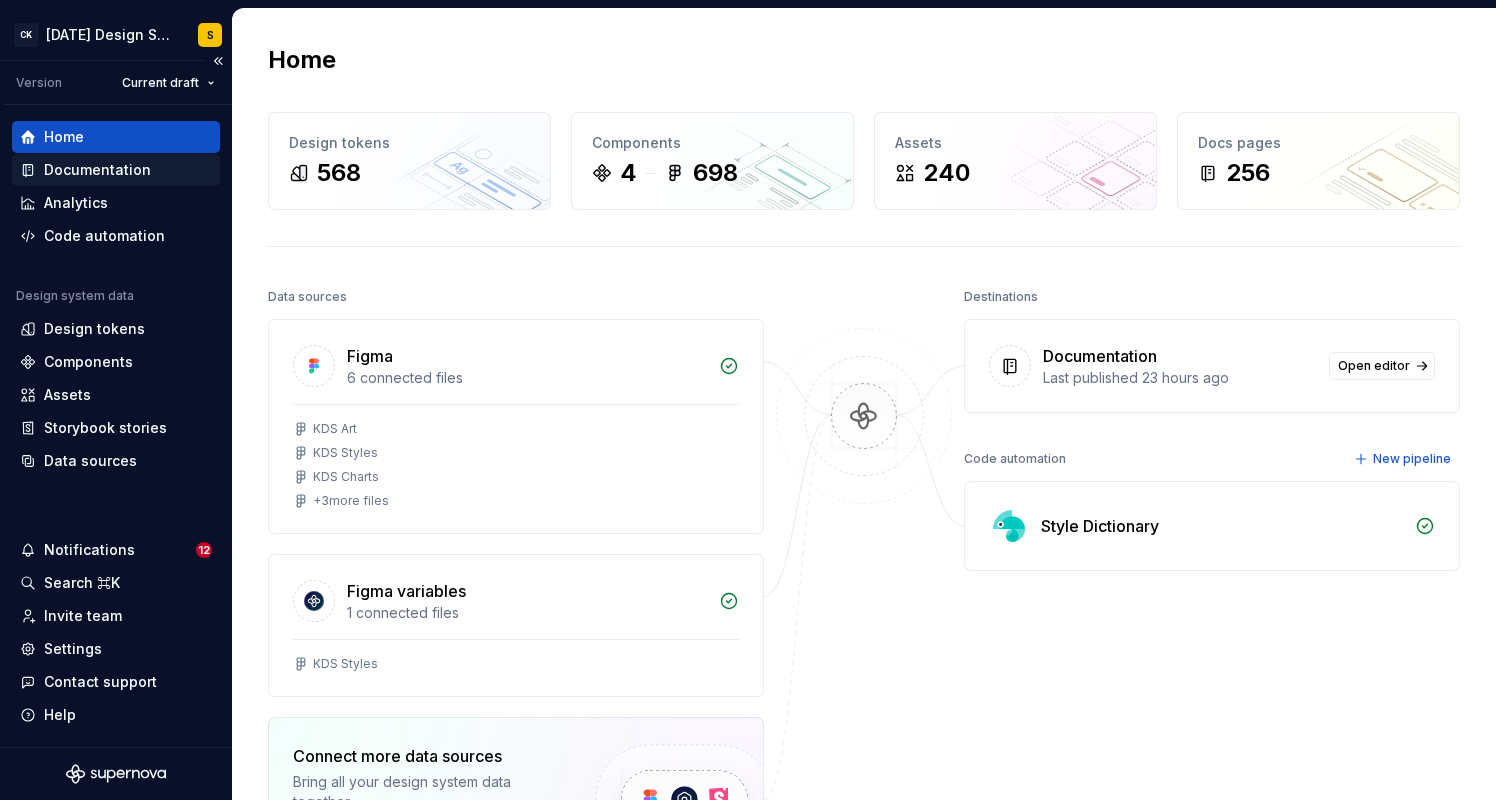 click on "Documentation" at bounding box center (97, 170) 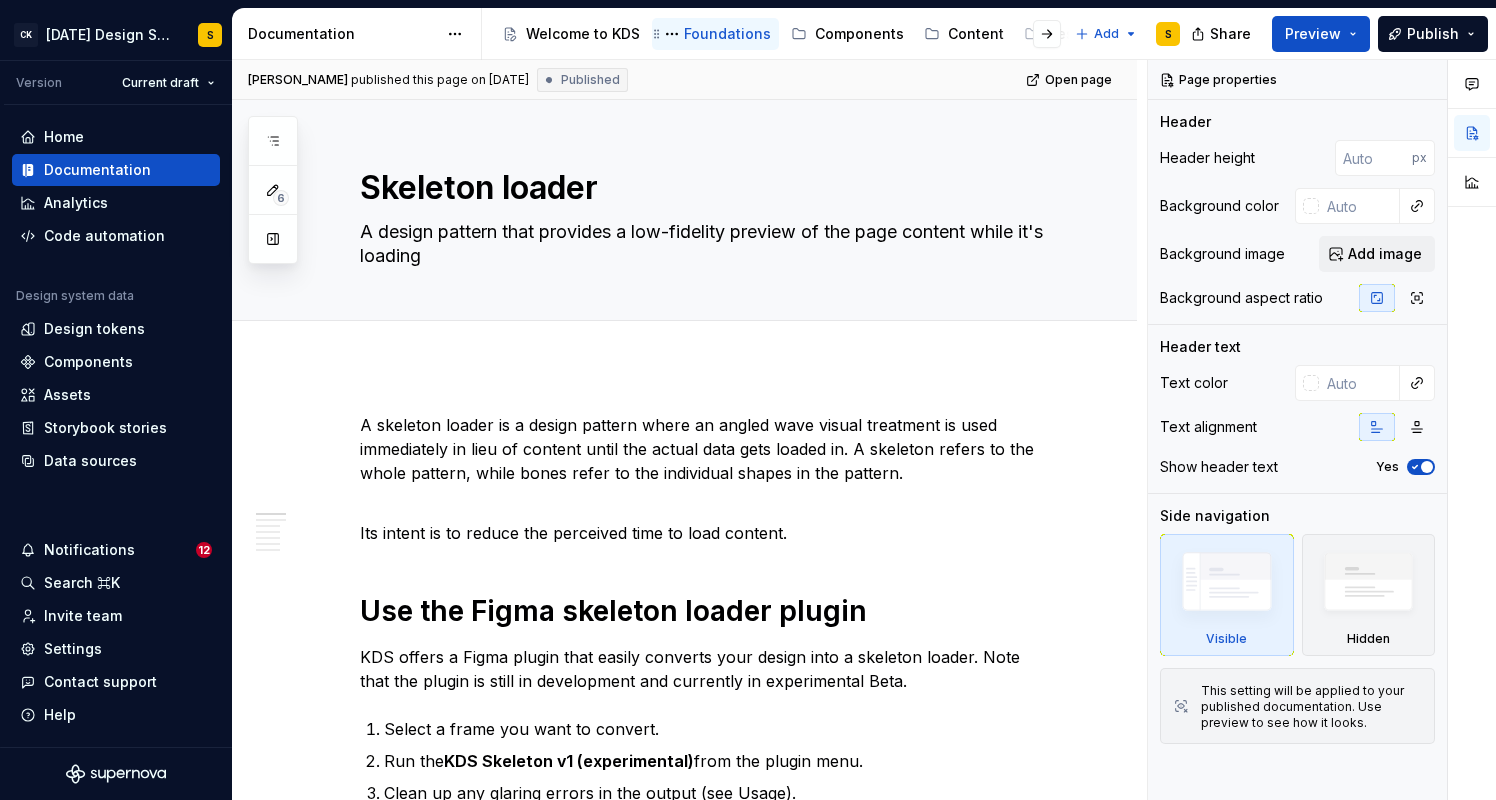 click on "Foundations" at bounding box center (727, 34) 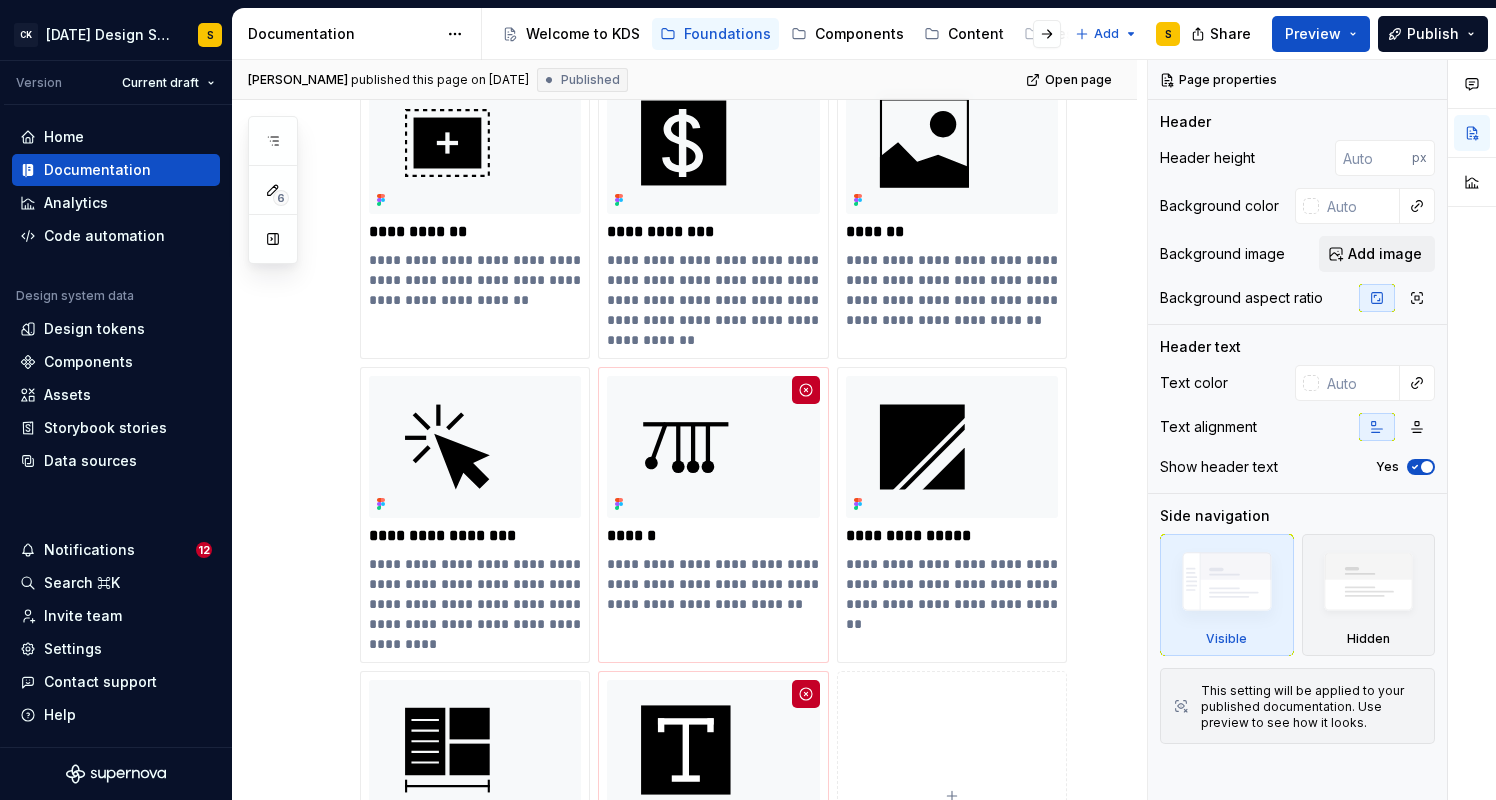 scroll, scrollTop: 1039, scrollLeft: 0, axis: vertical 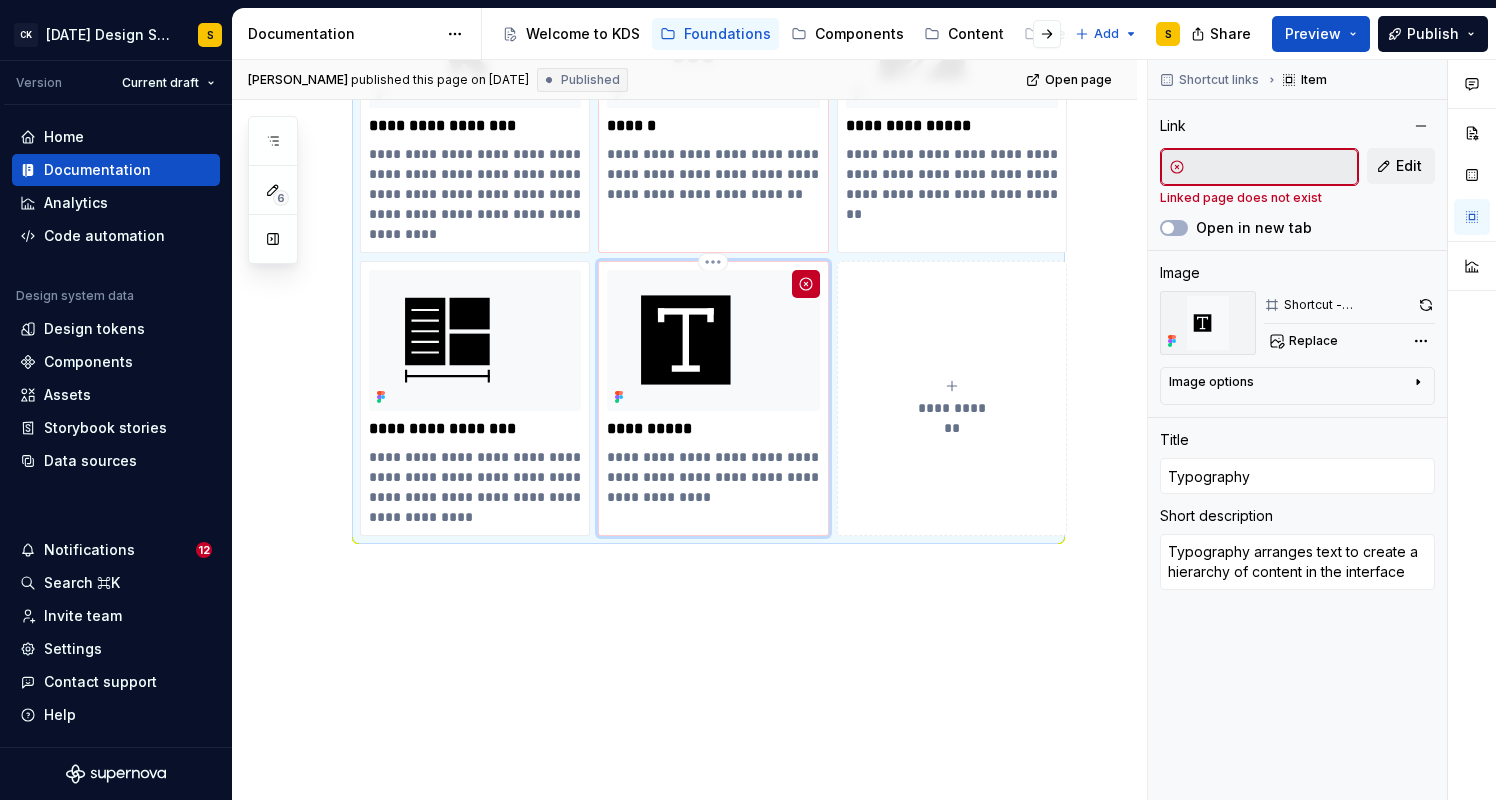 click on "**********" at bounding box center (713, 389) 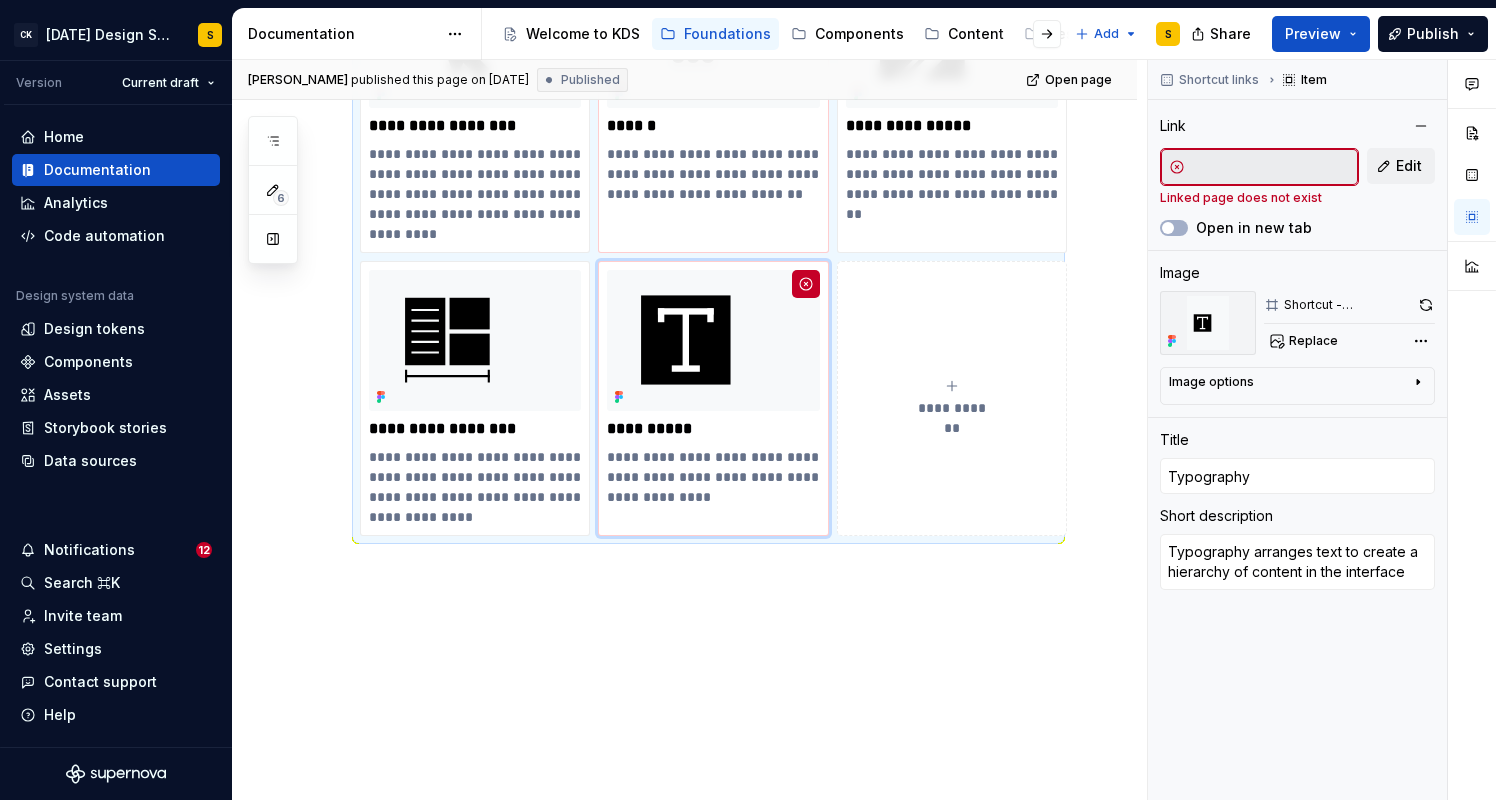 click on "**********" at bounding box center (684, 51) 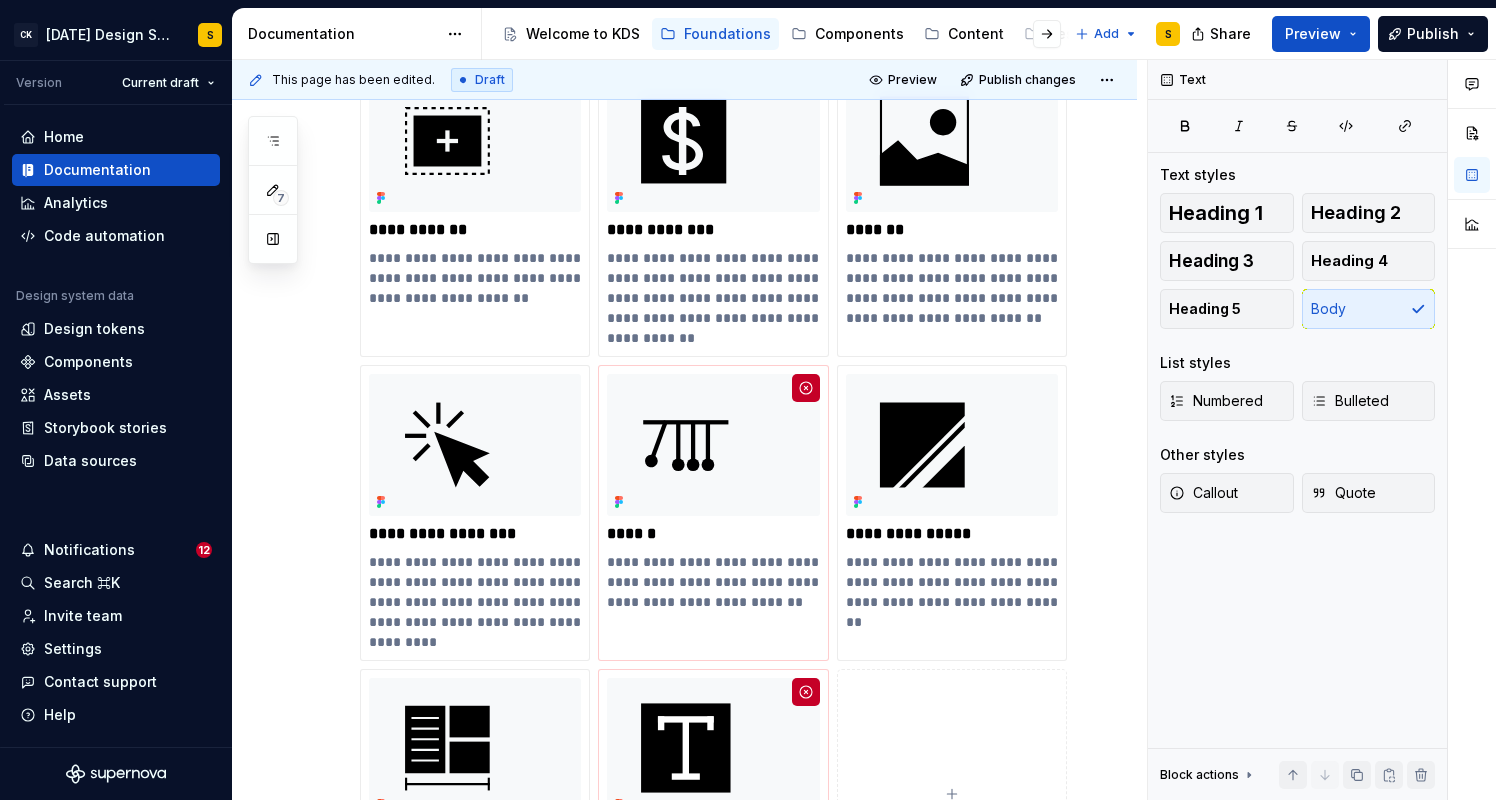 scroll, scrollTop: 213, scrollLeft: 0, axis: vertical 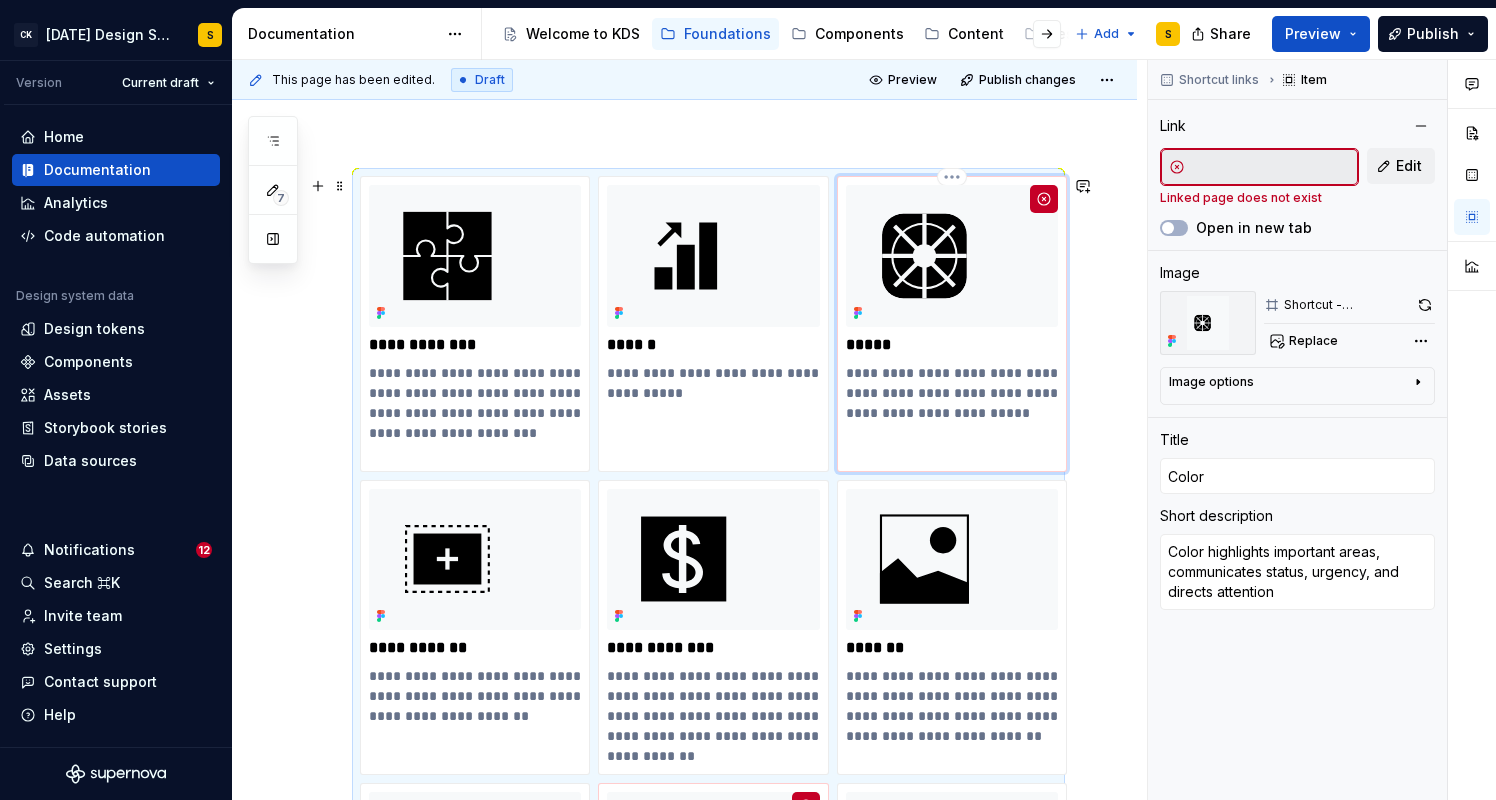 click on "**********" at bounding box center (952, 304) 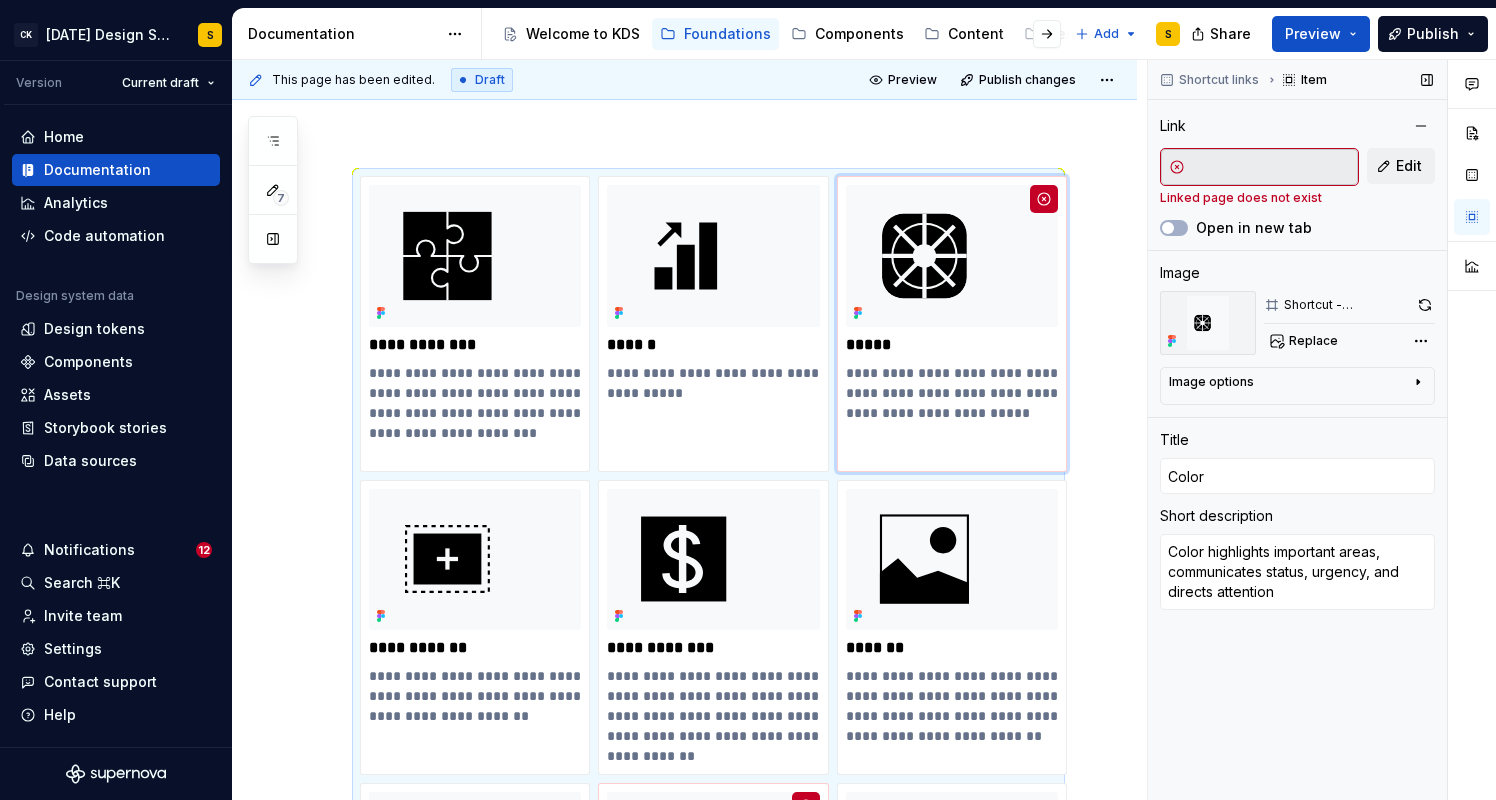 click at bounding box center (1271, 167) 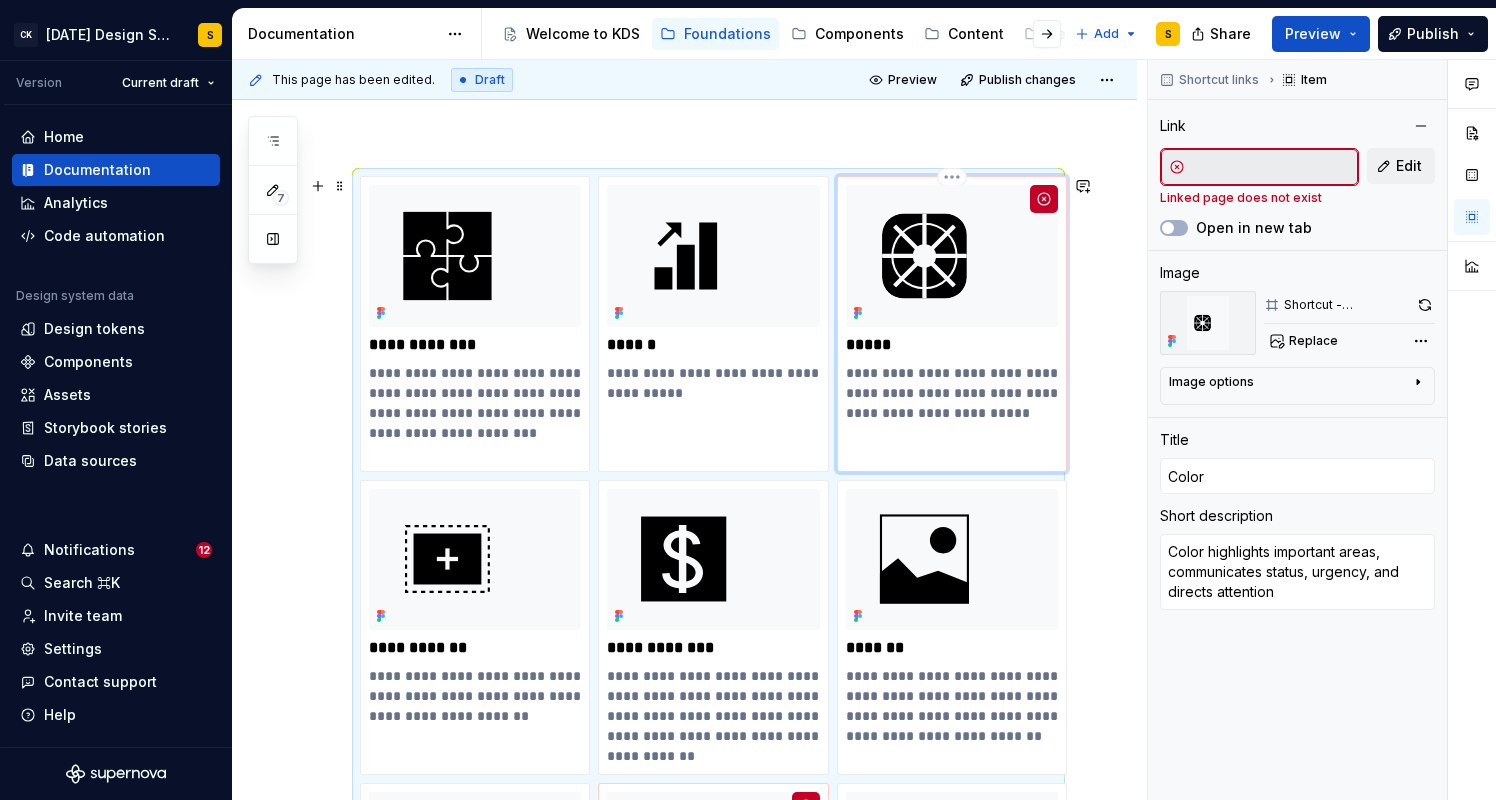 scroll, scrollTop: 881, scrollLeft: 0, axis: vertical 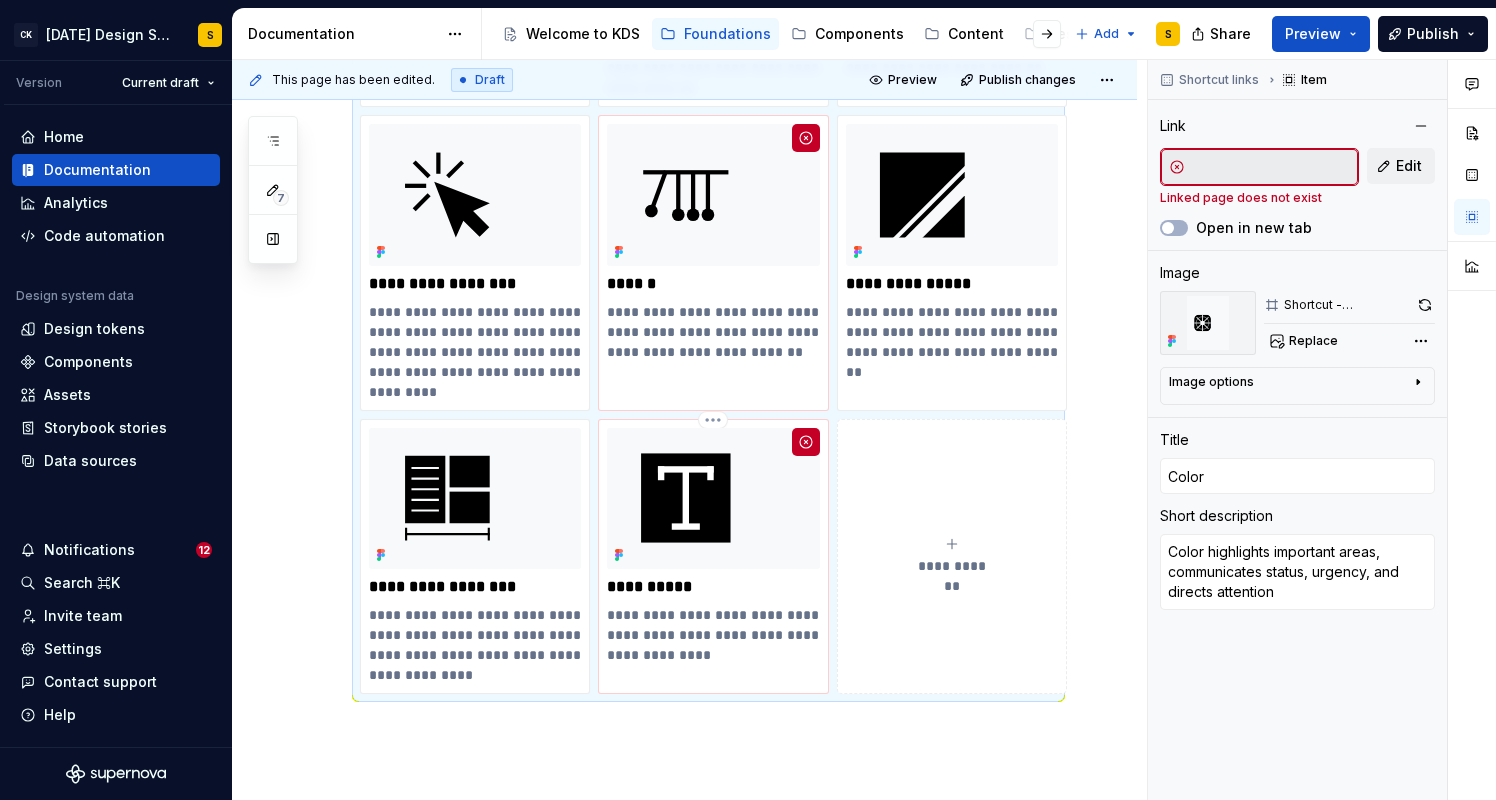 type on "*" 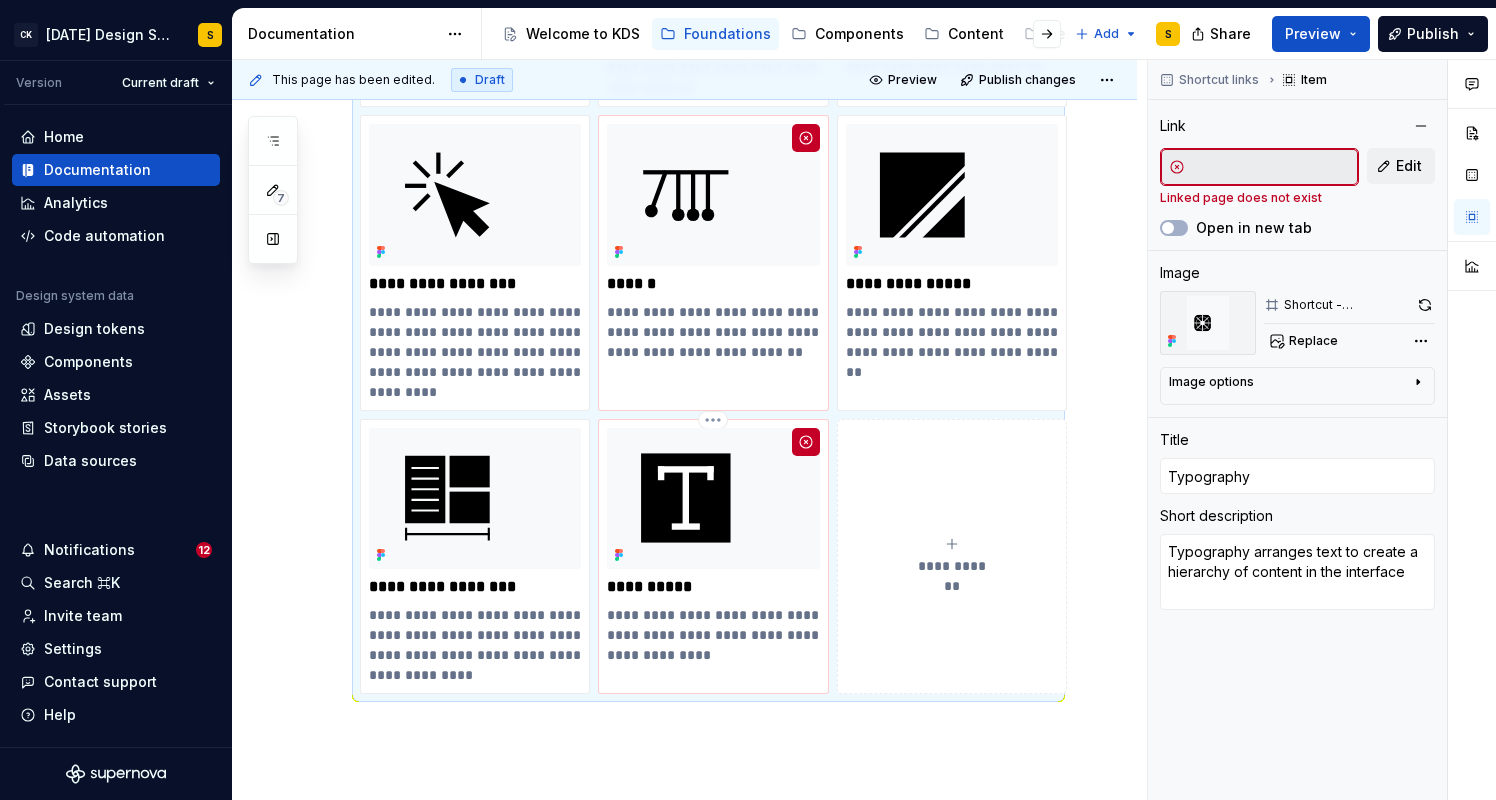 click at bounding box center (713, 499) 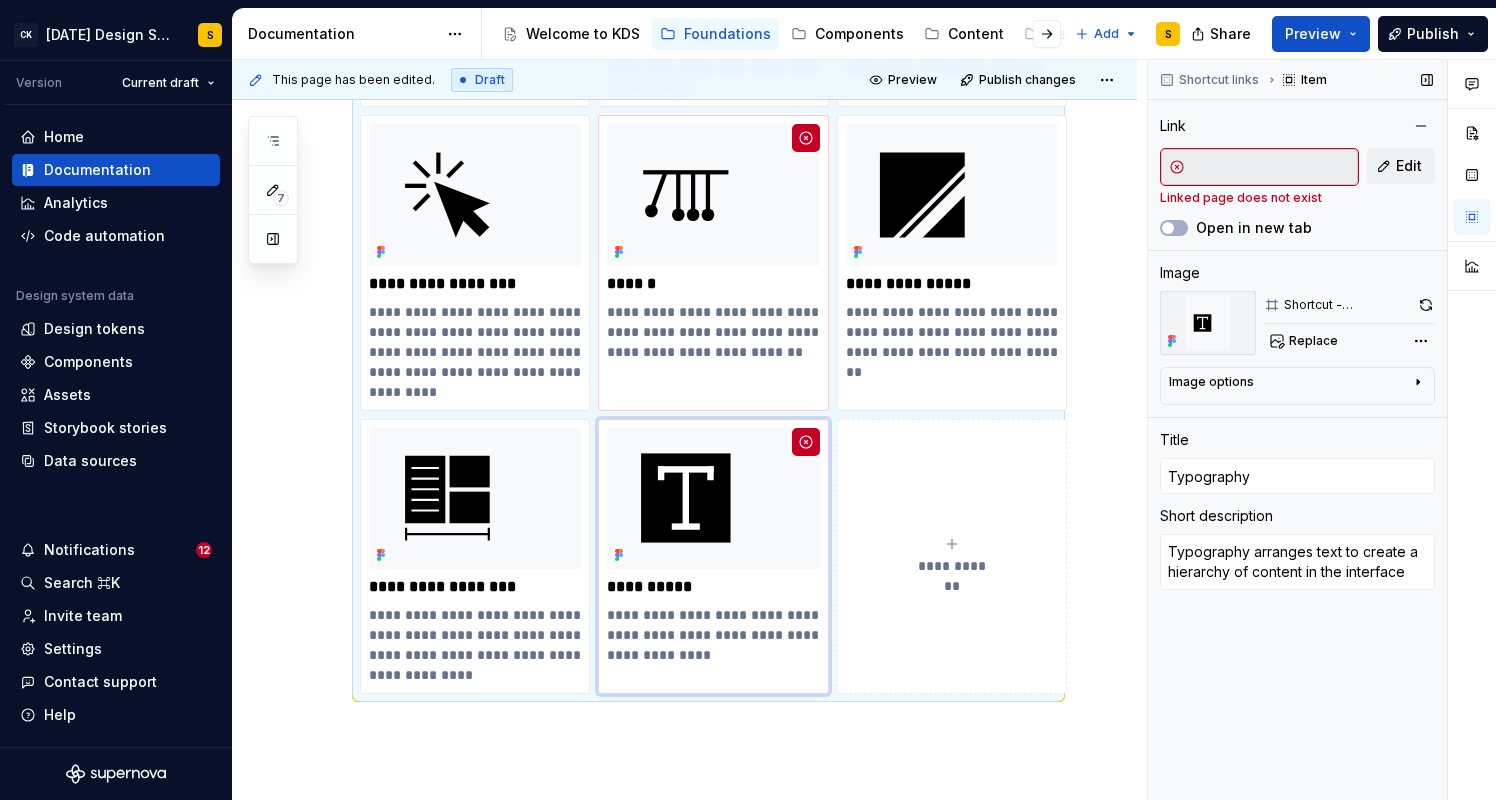 click at bounding box center [1271, 167] 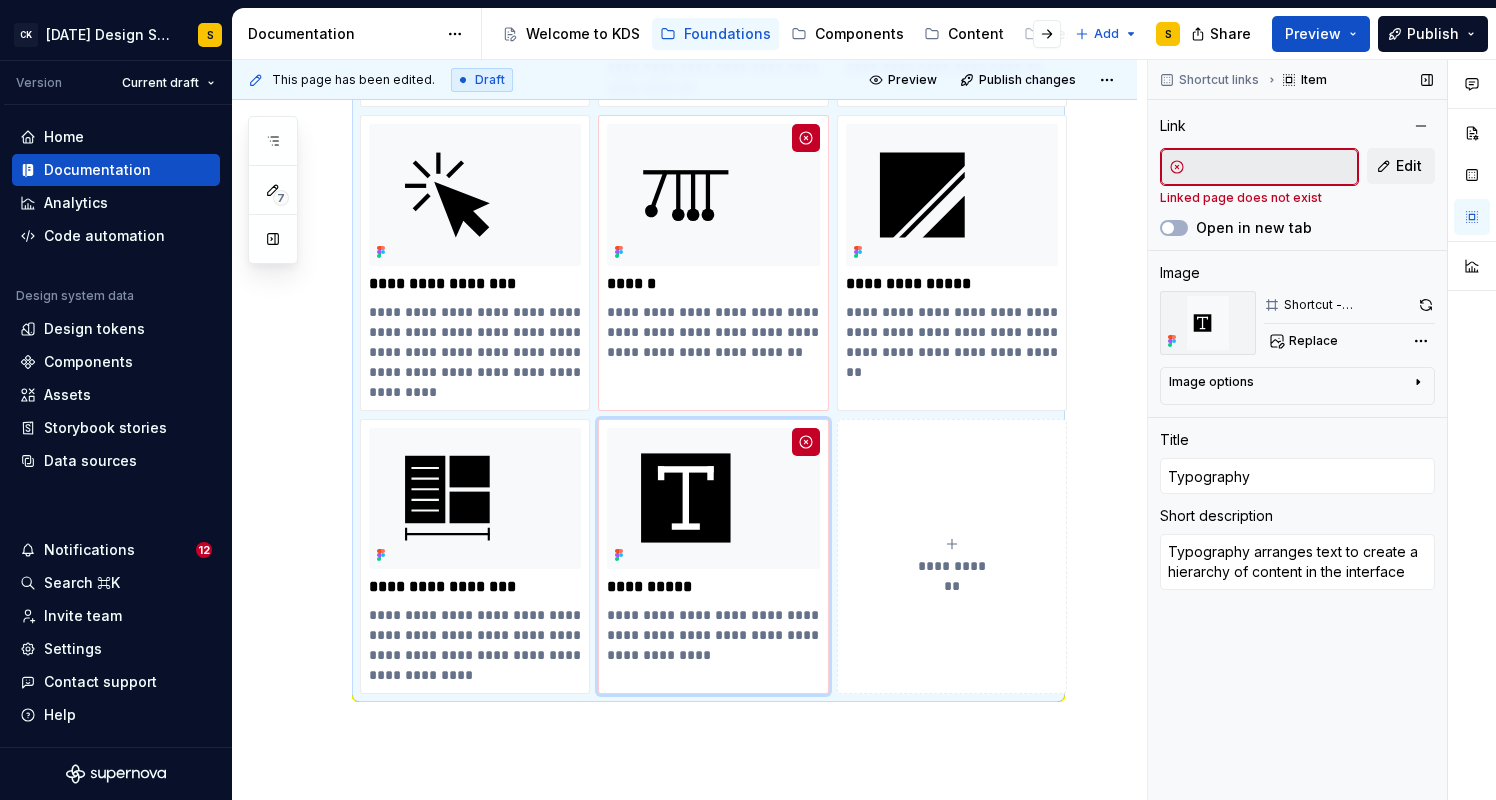 click 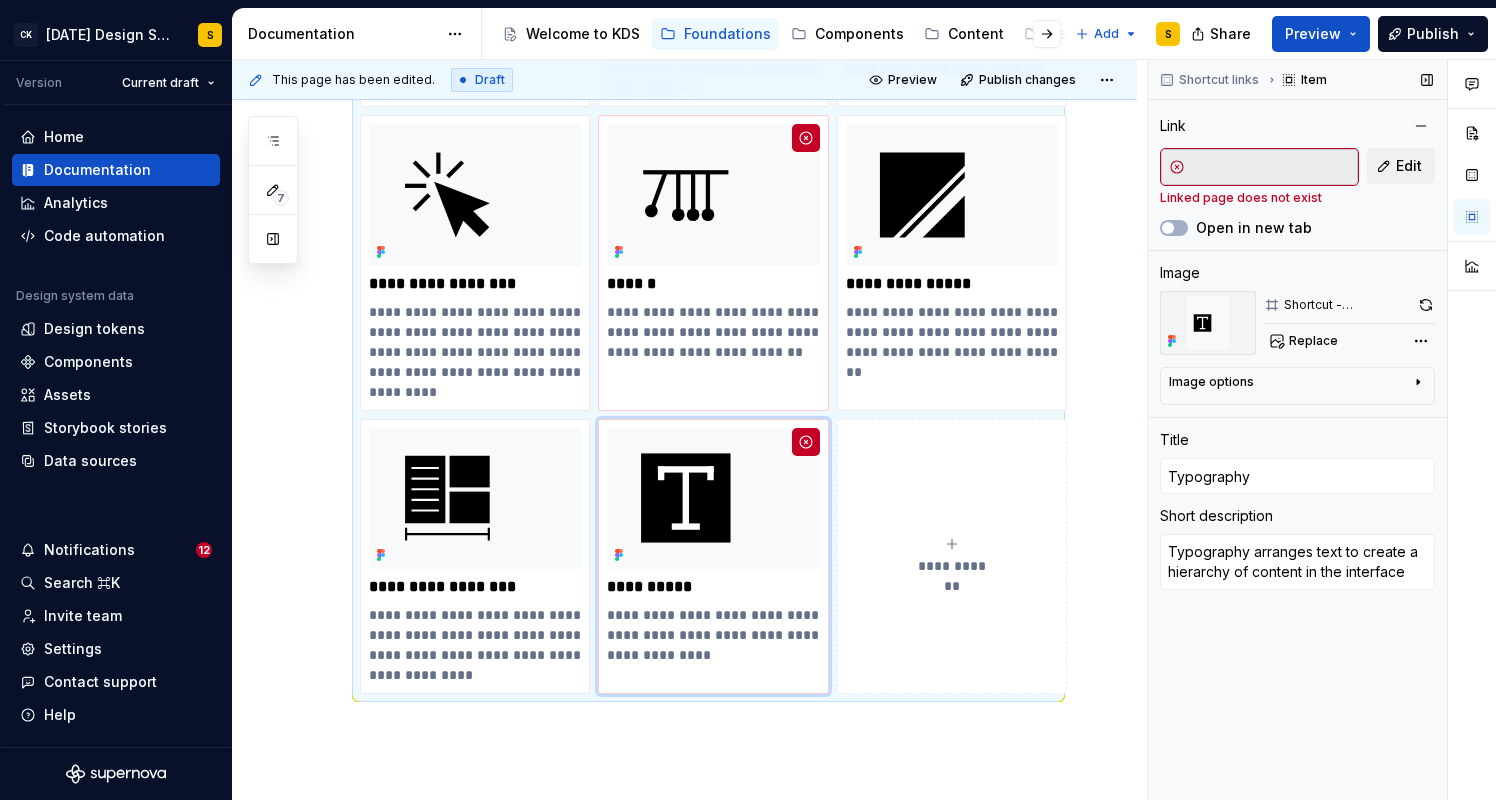 click at bounding box center (1271, 167) 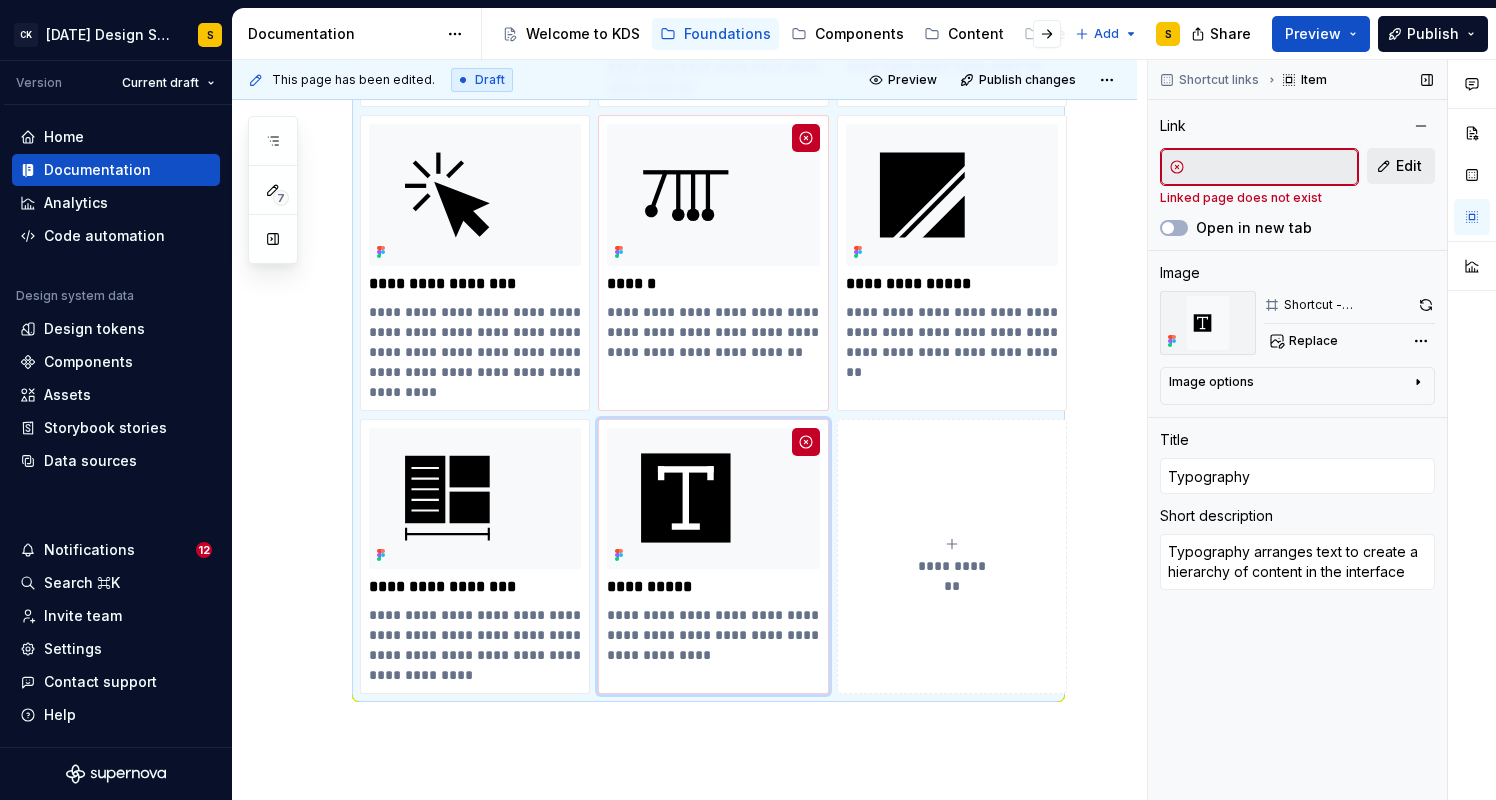click on "Edit" at bounding box center [1409, 166] 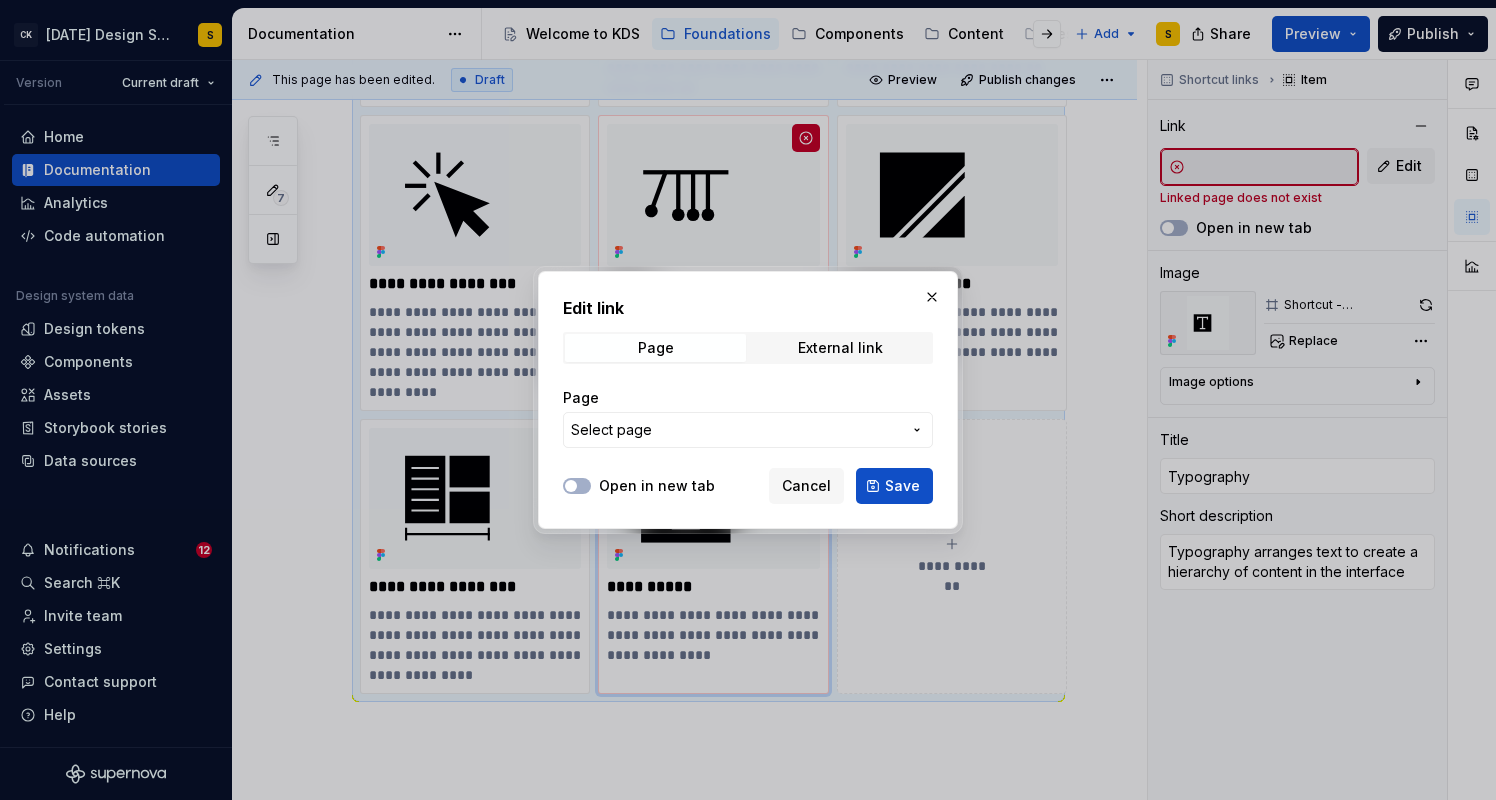 click on "Select page" at bounding box center [736, 430] 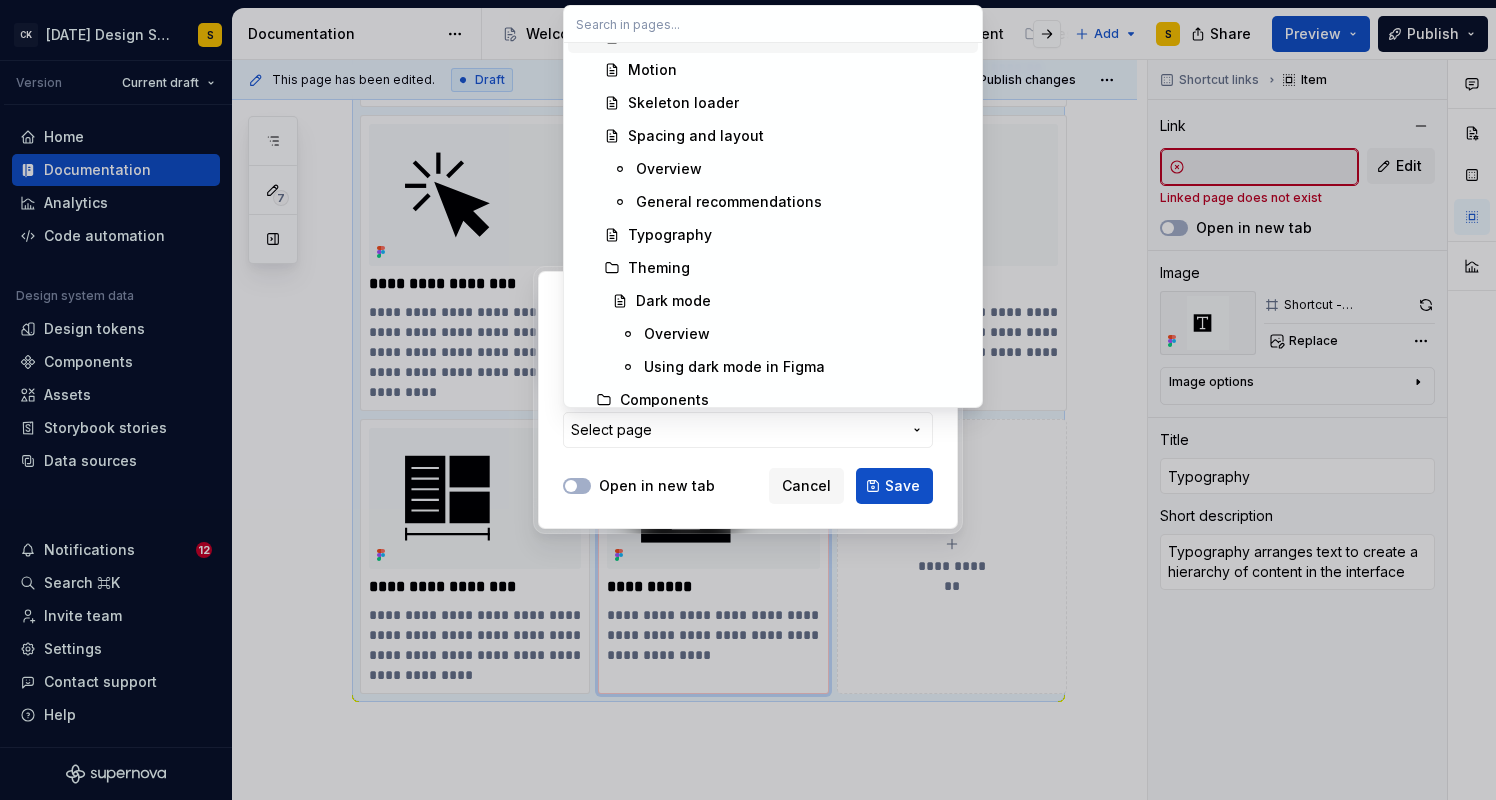 scroll, scrollTop: 657, scrollLeft: 0, axis: vertical 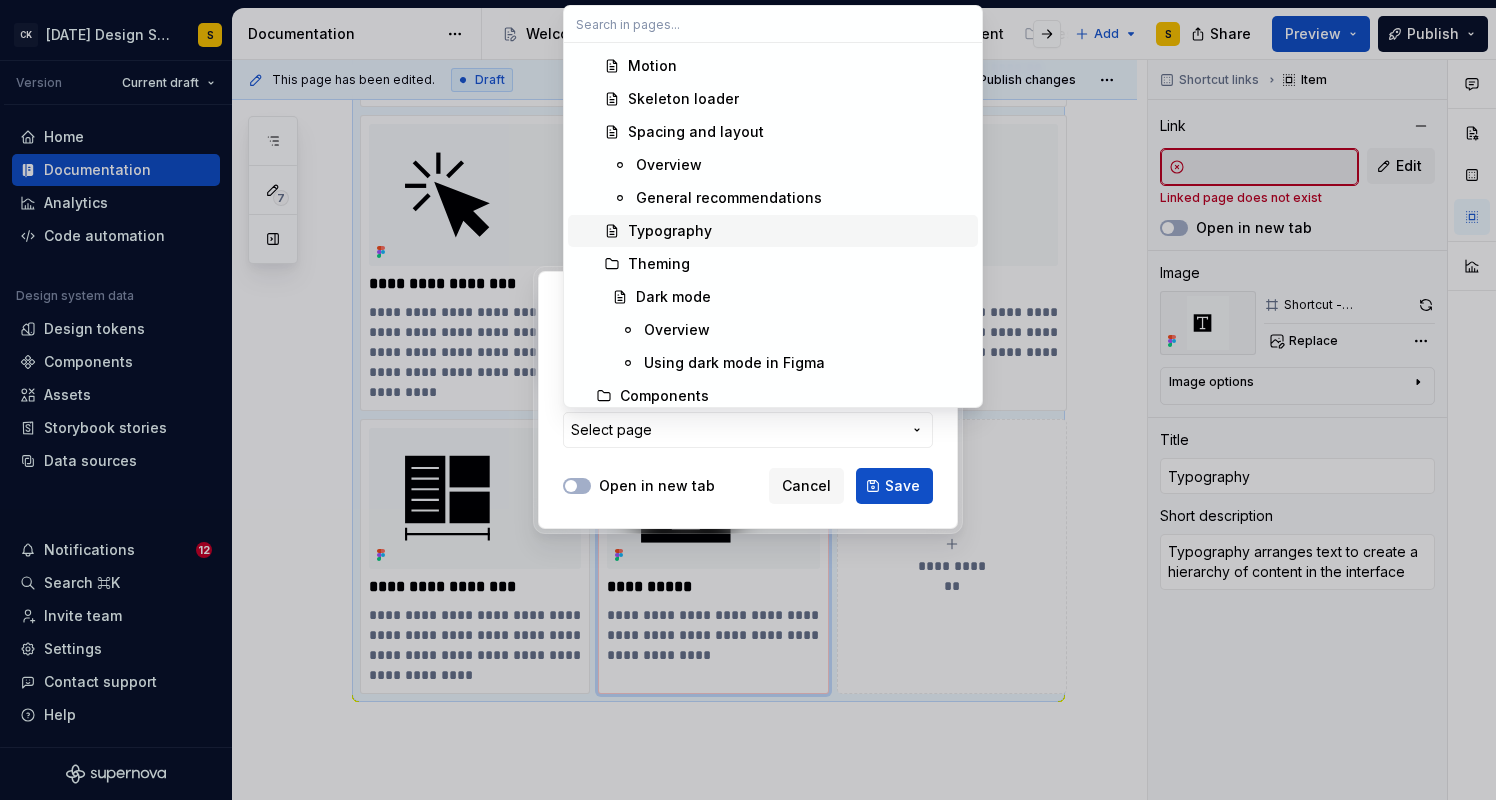 click on "Typography" at bounding box center [670, 231] 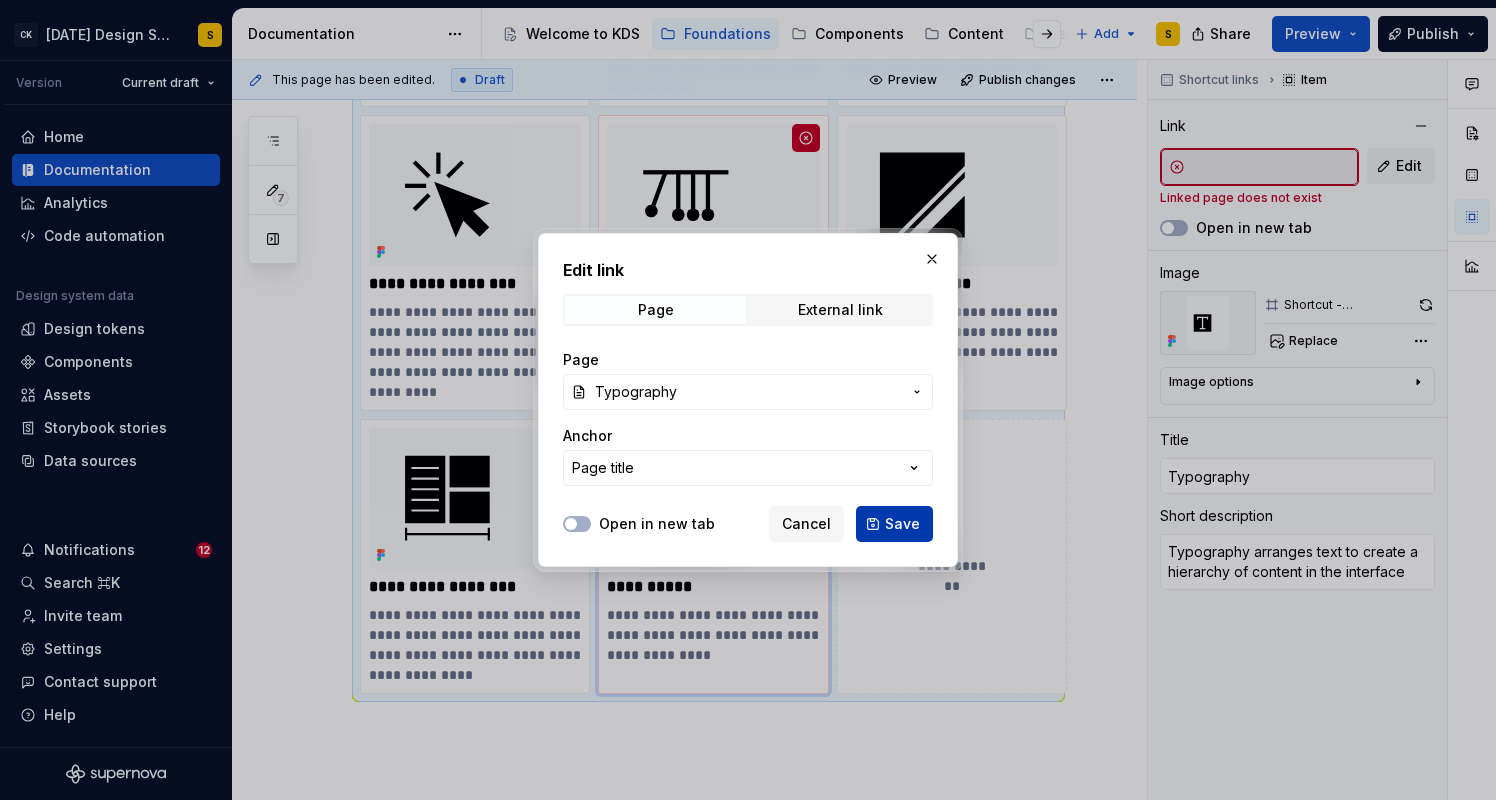 click on "Save" at bounding box center [902, 524] 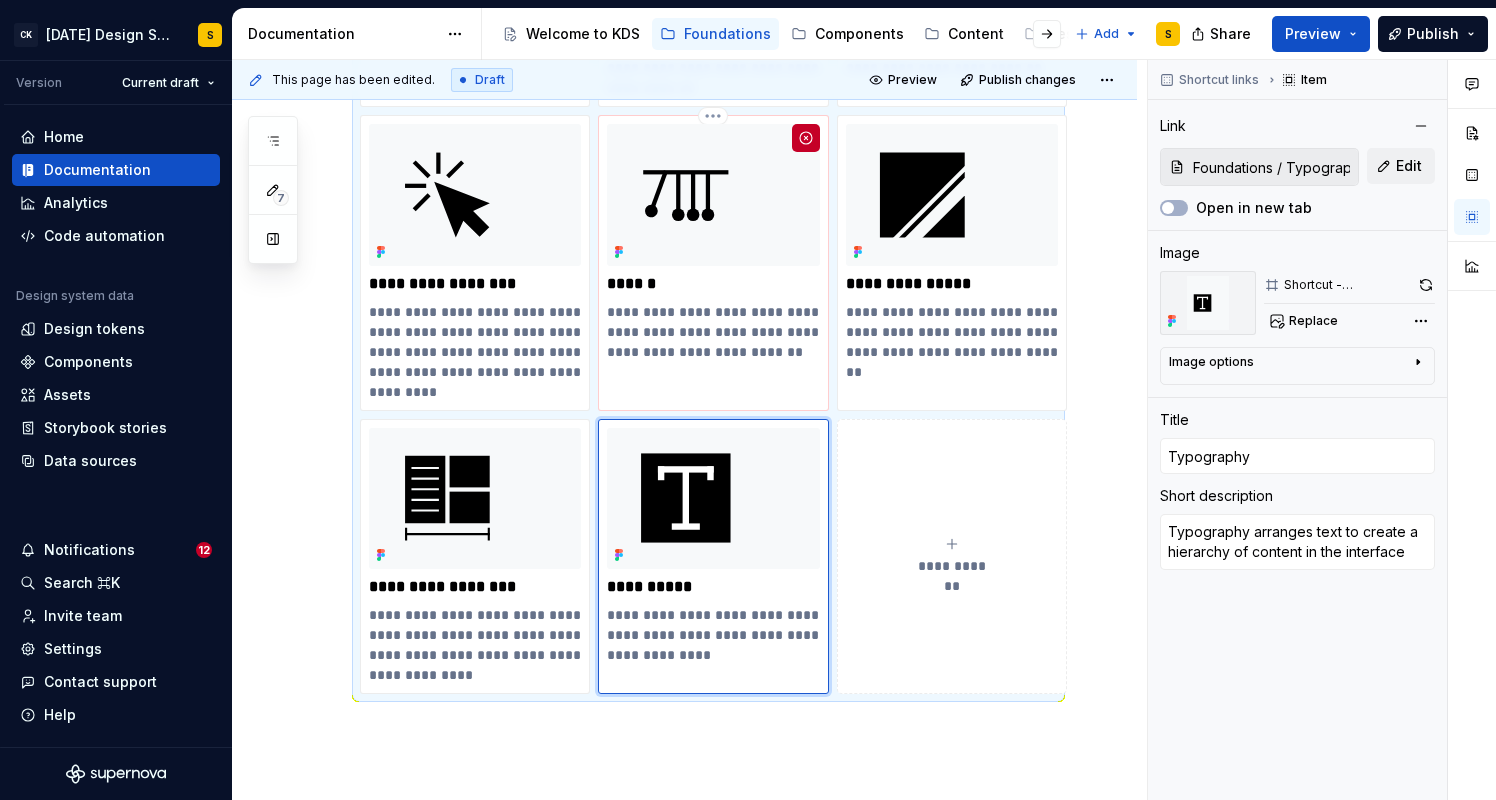 type on "*" 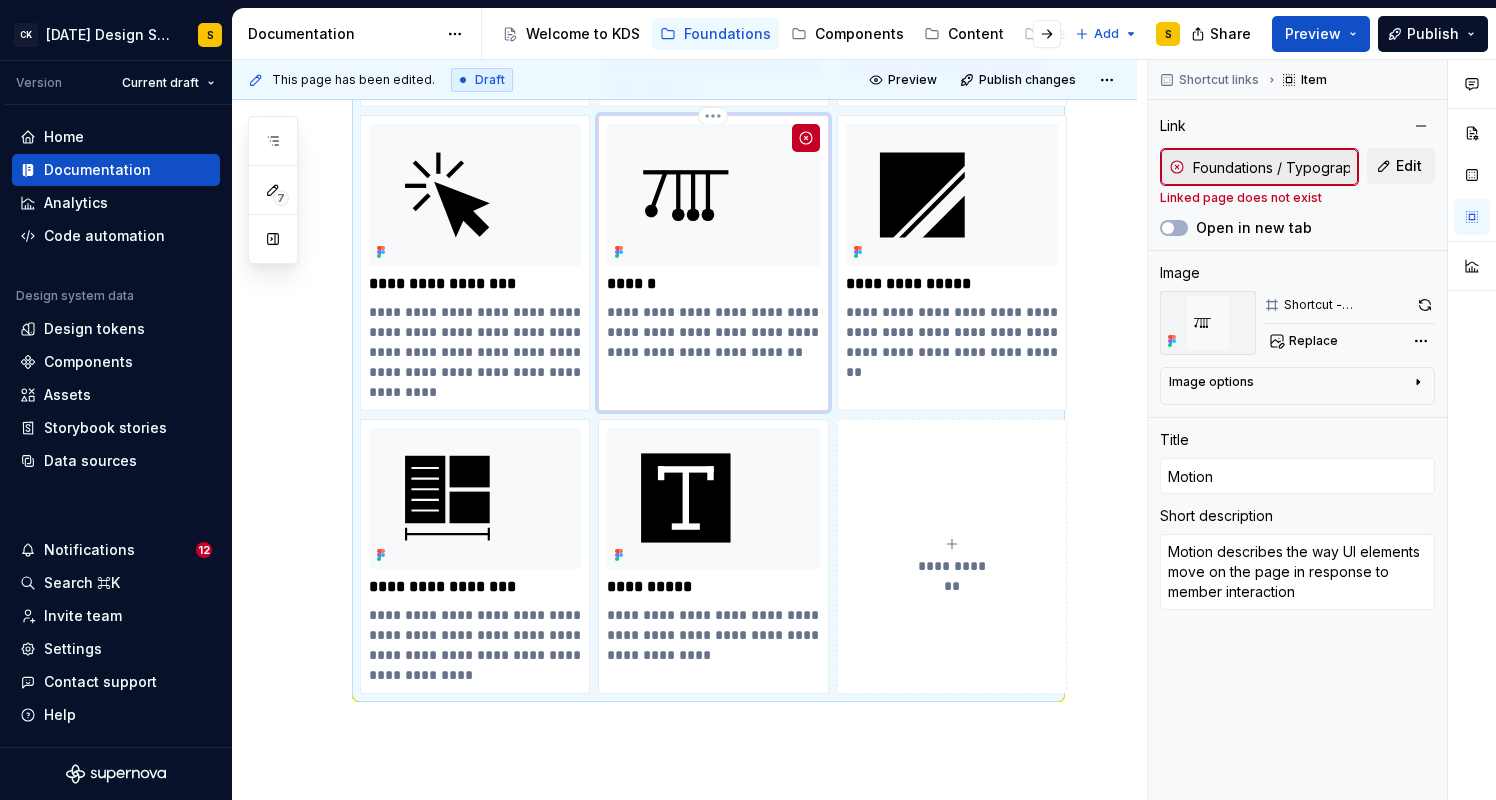 click on "**********" at bounding box center [713, 263] 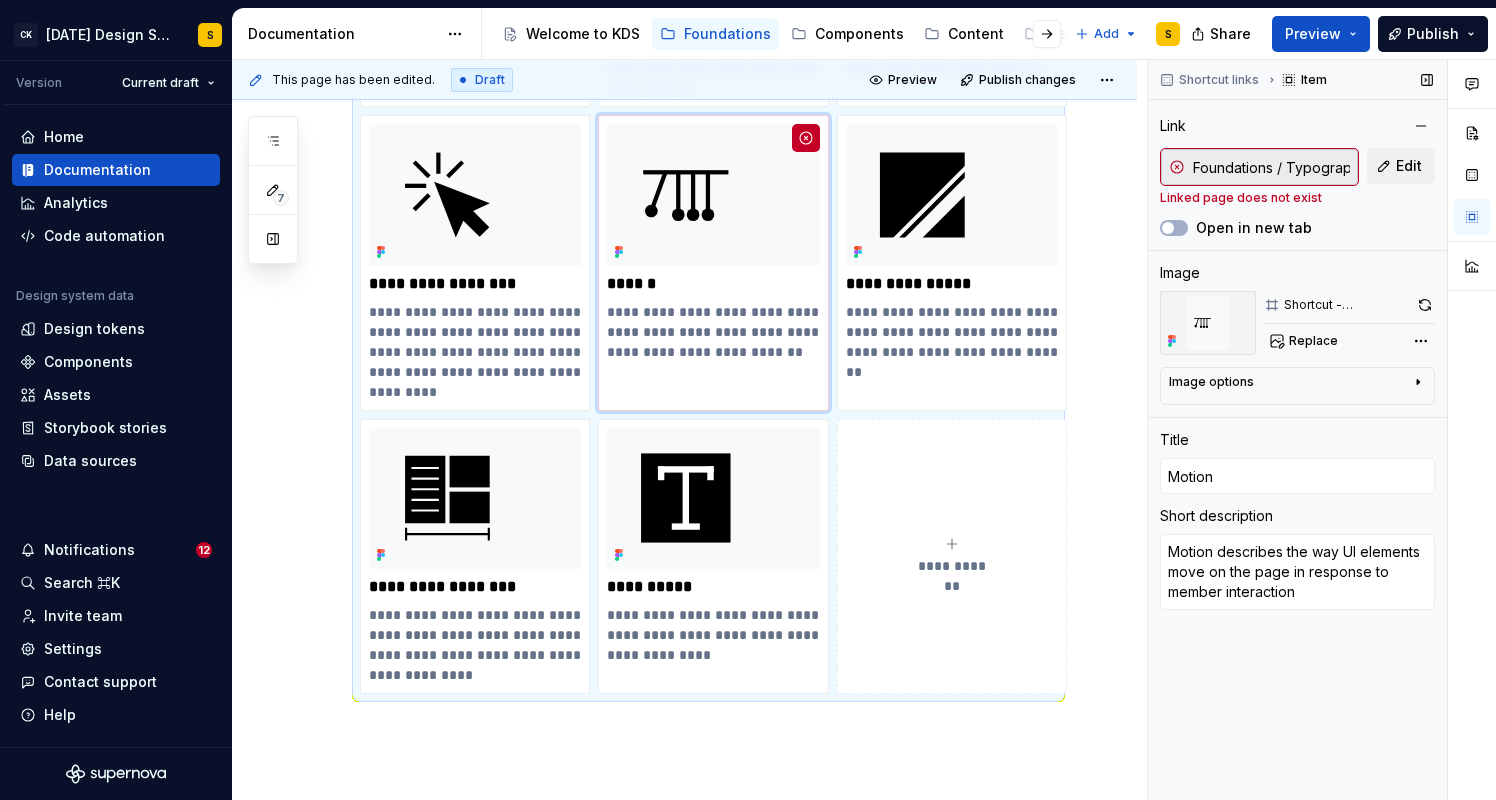 click on "Foundations / Typography" at bounding box center [1271, 167] 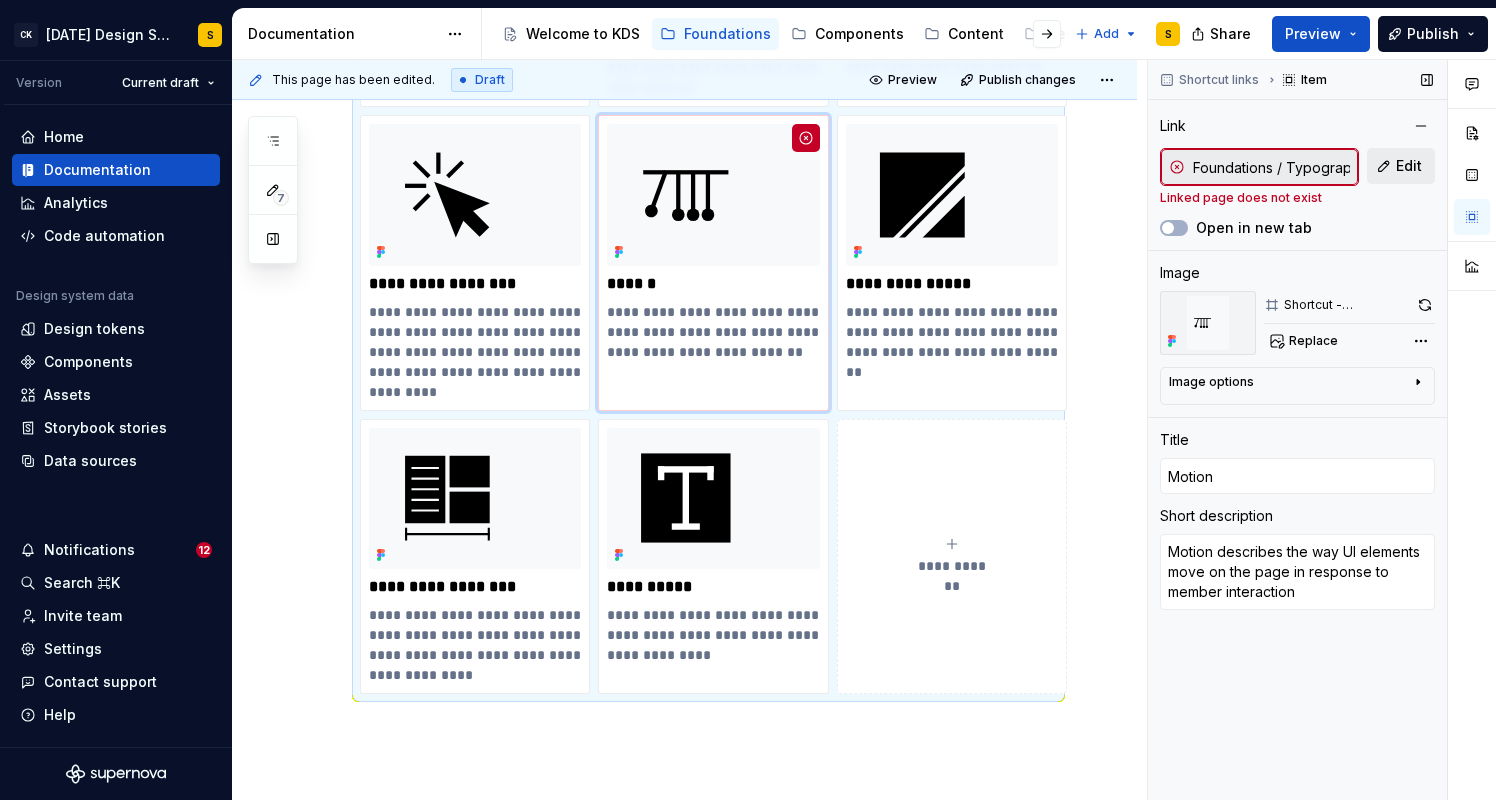 click on "Edit" at bounding box center [1409, 166] 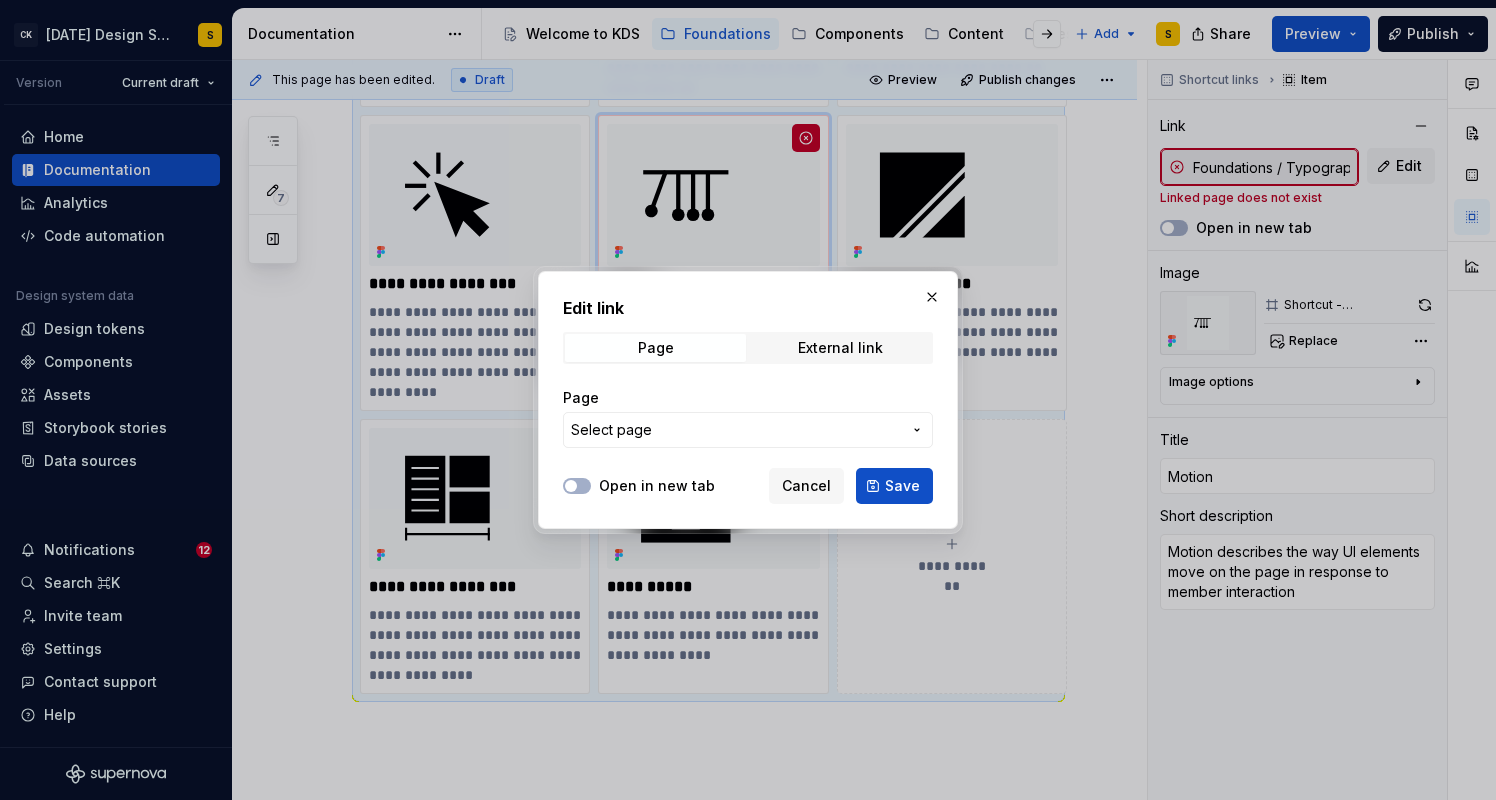 click on "Select page" at bounding box center [736, 430] 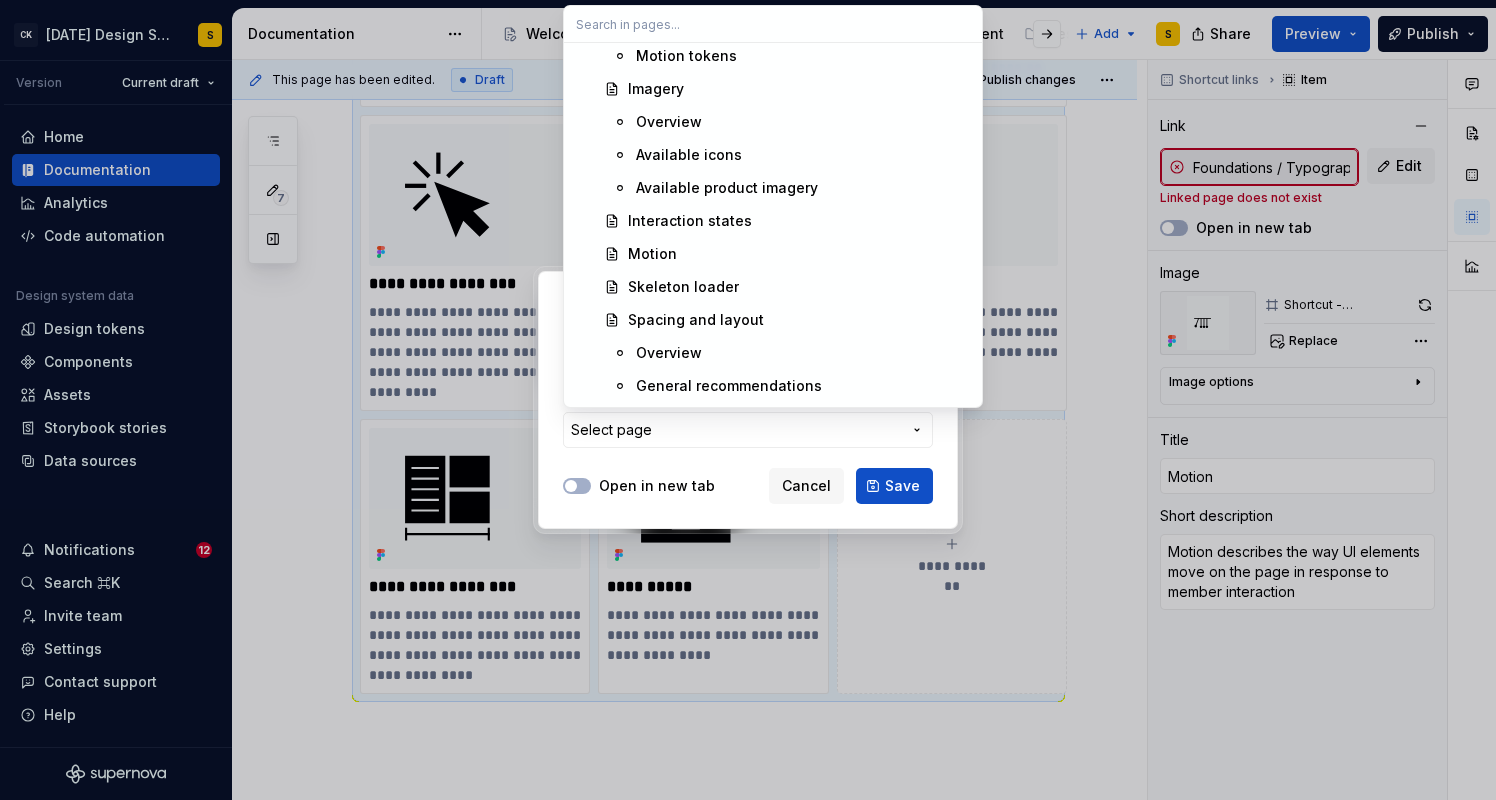 scroll, scrollTop: 471, scrollLeft: 0, axis: vertical 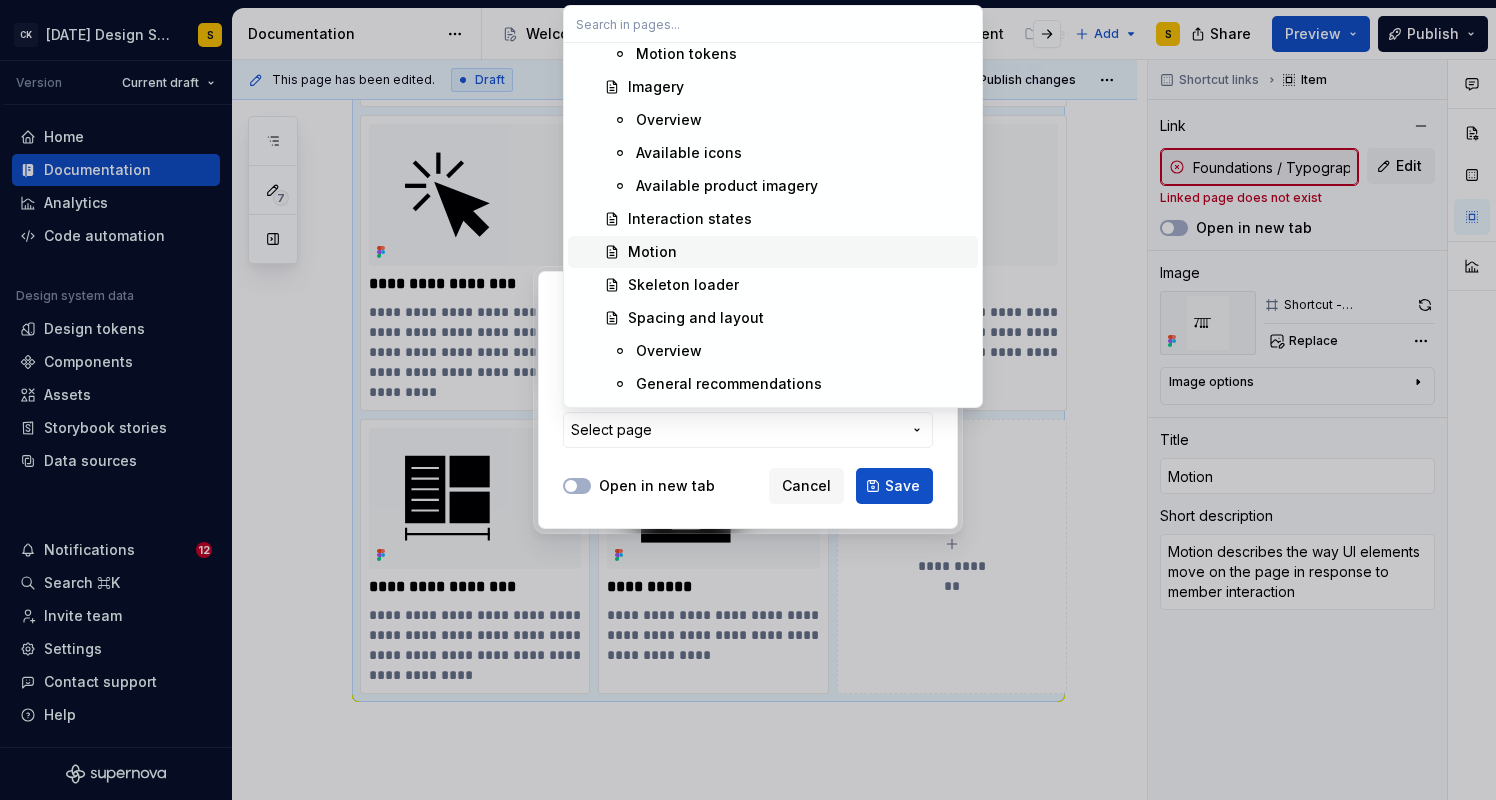 click on "Motion" at bounding box center [799, 252] 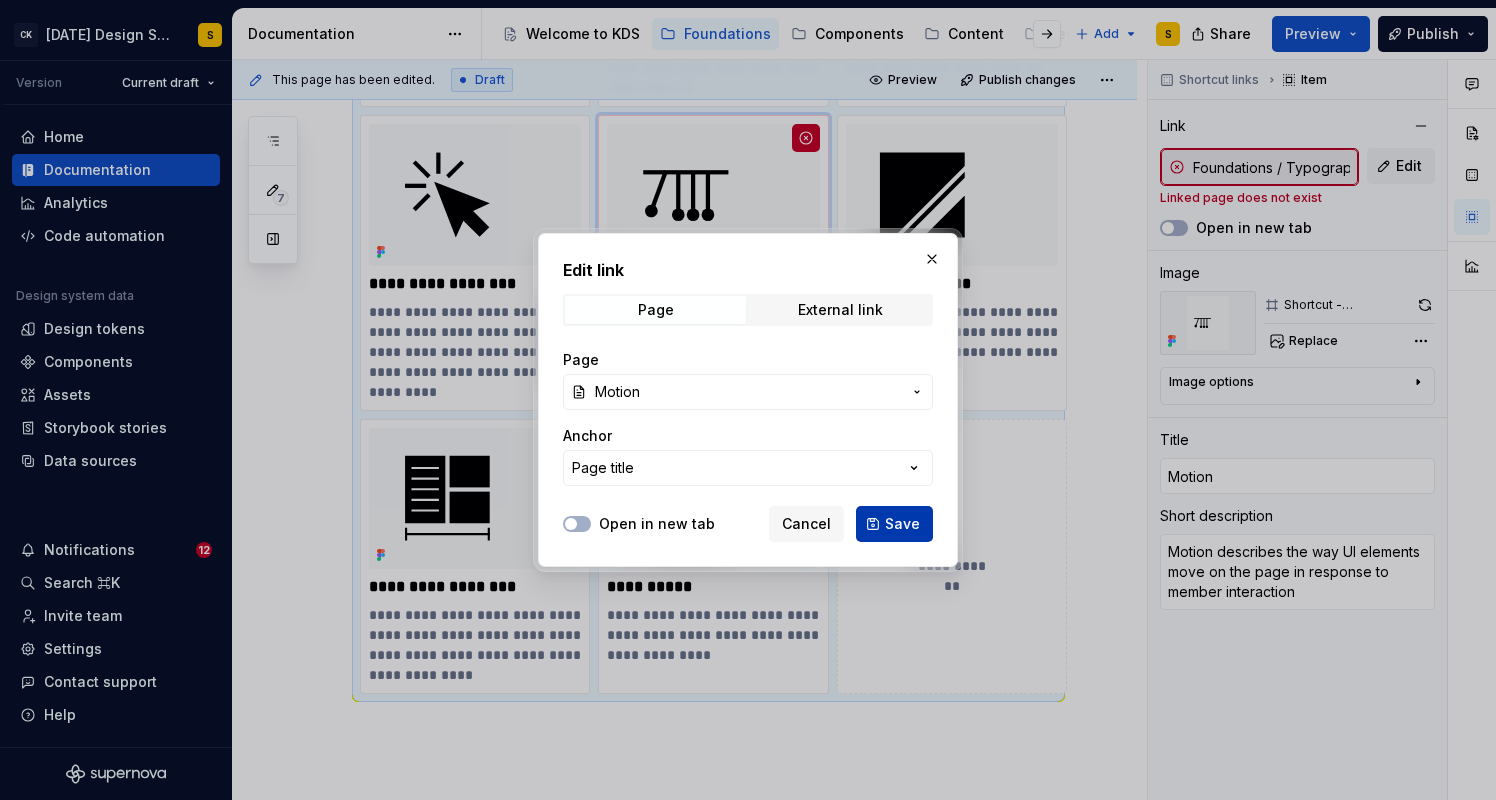 click on "Save" at bounding box center [902, 524] 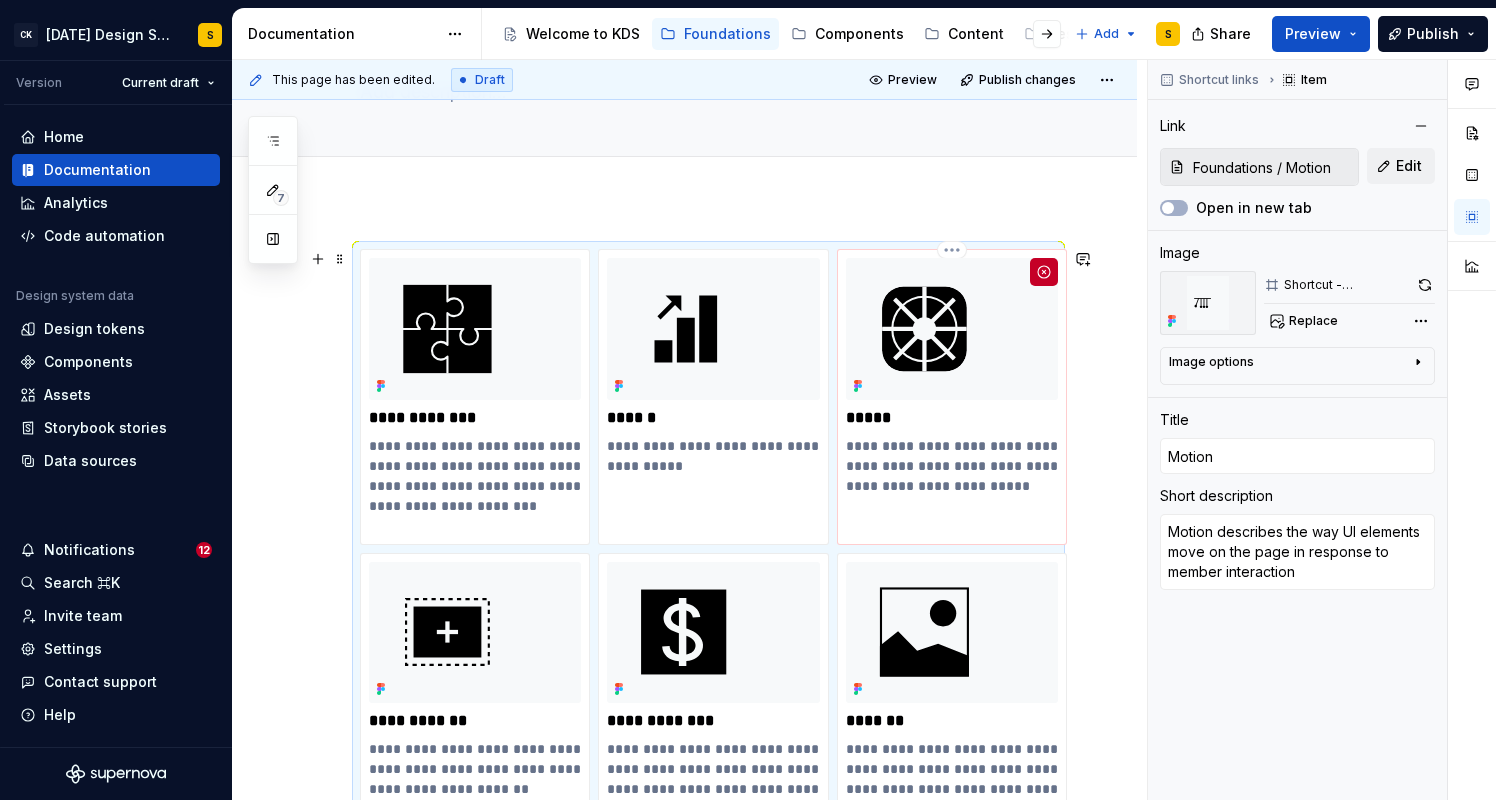 scroll, scrollTop: 75, scrollLeft: 0, axis: vertical 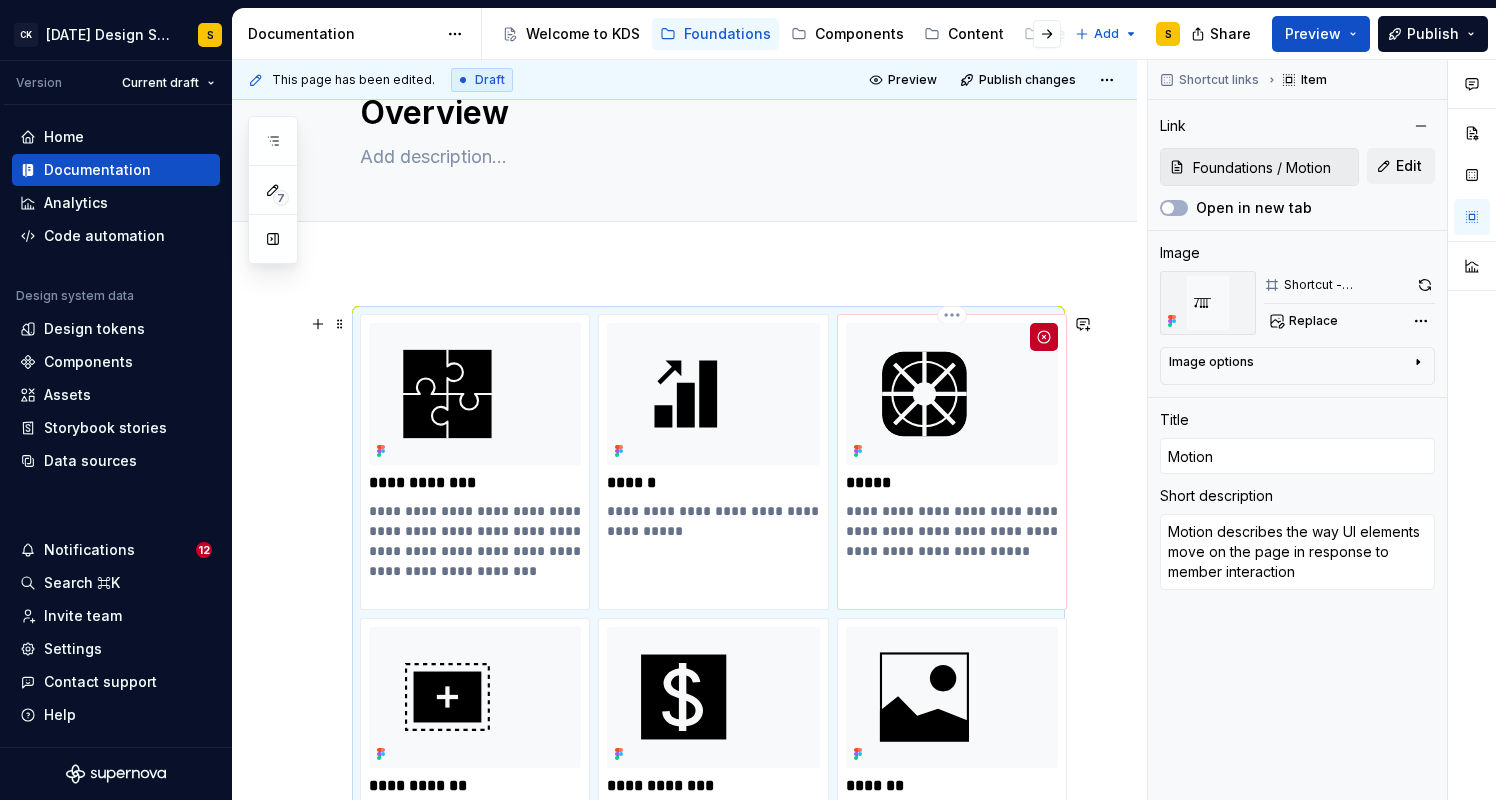 type on "*" 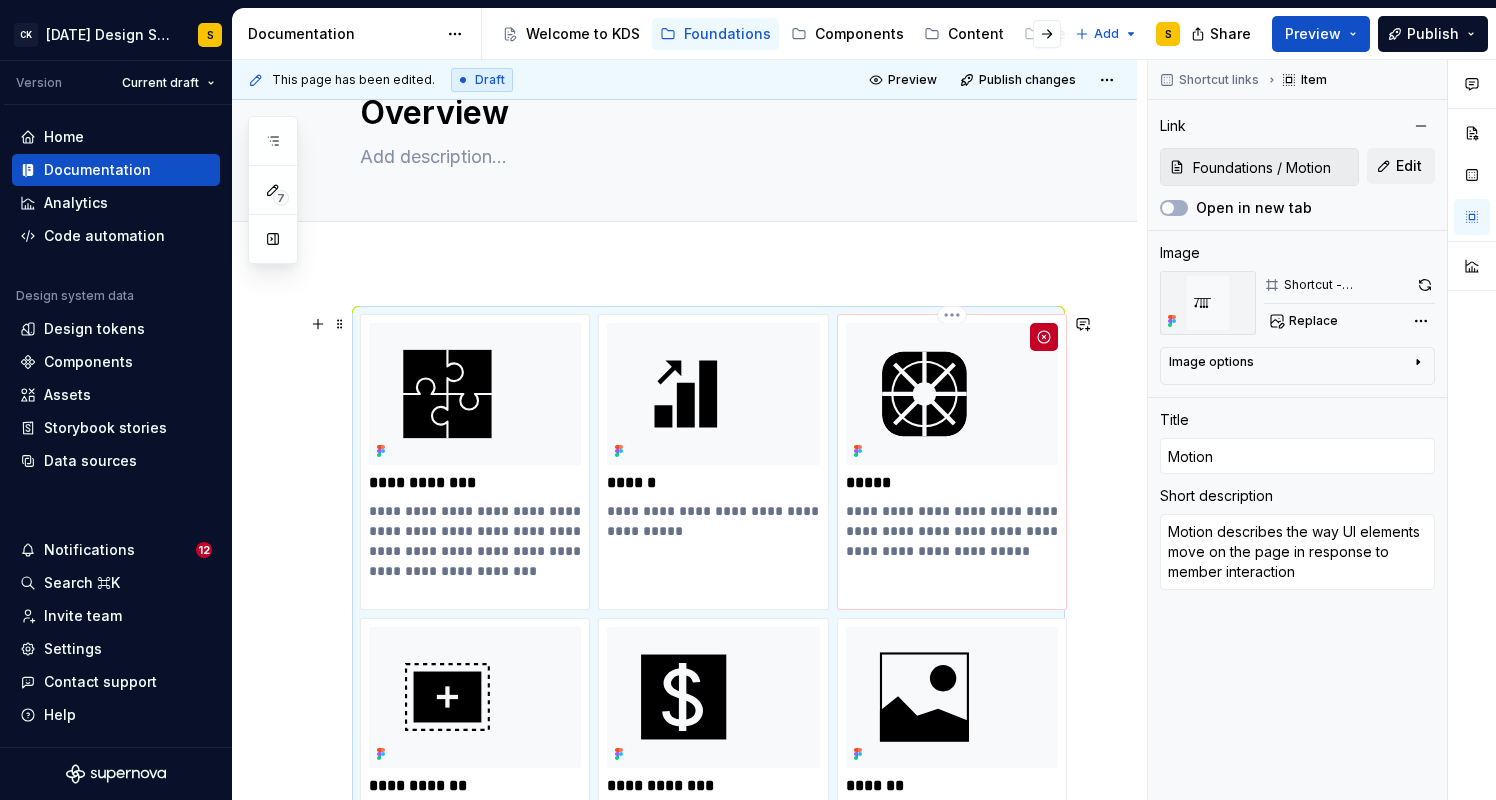 type on "Color" 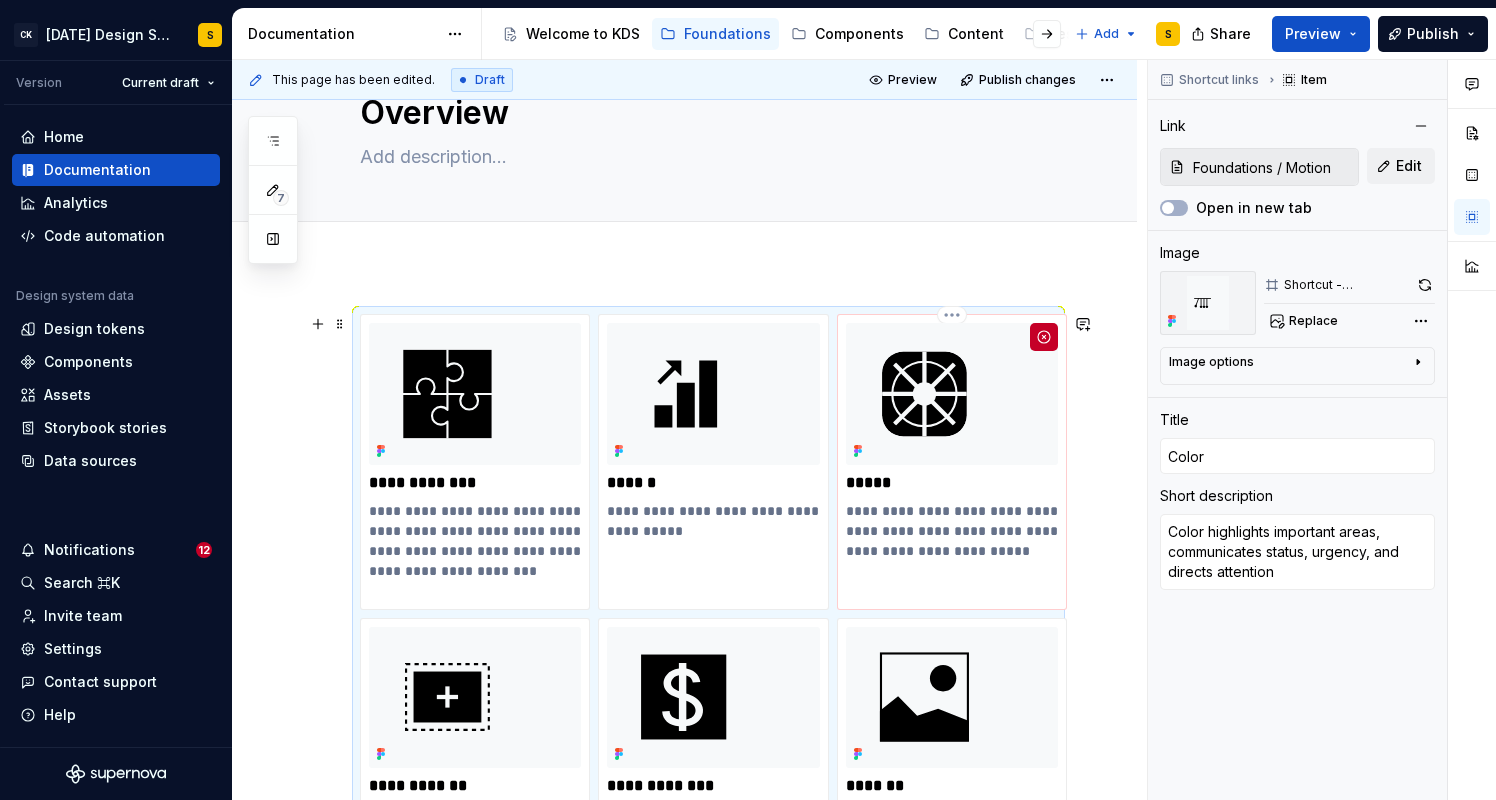 click at bounding box center [952, 394] 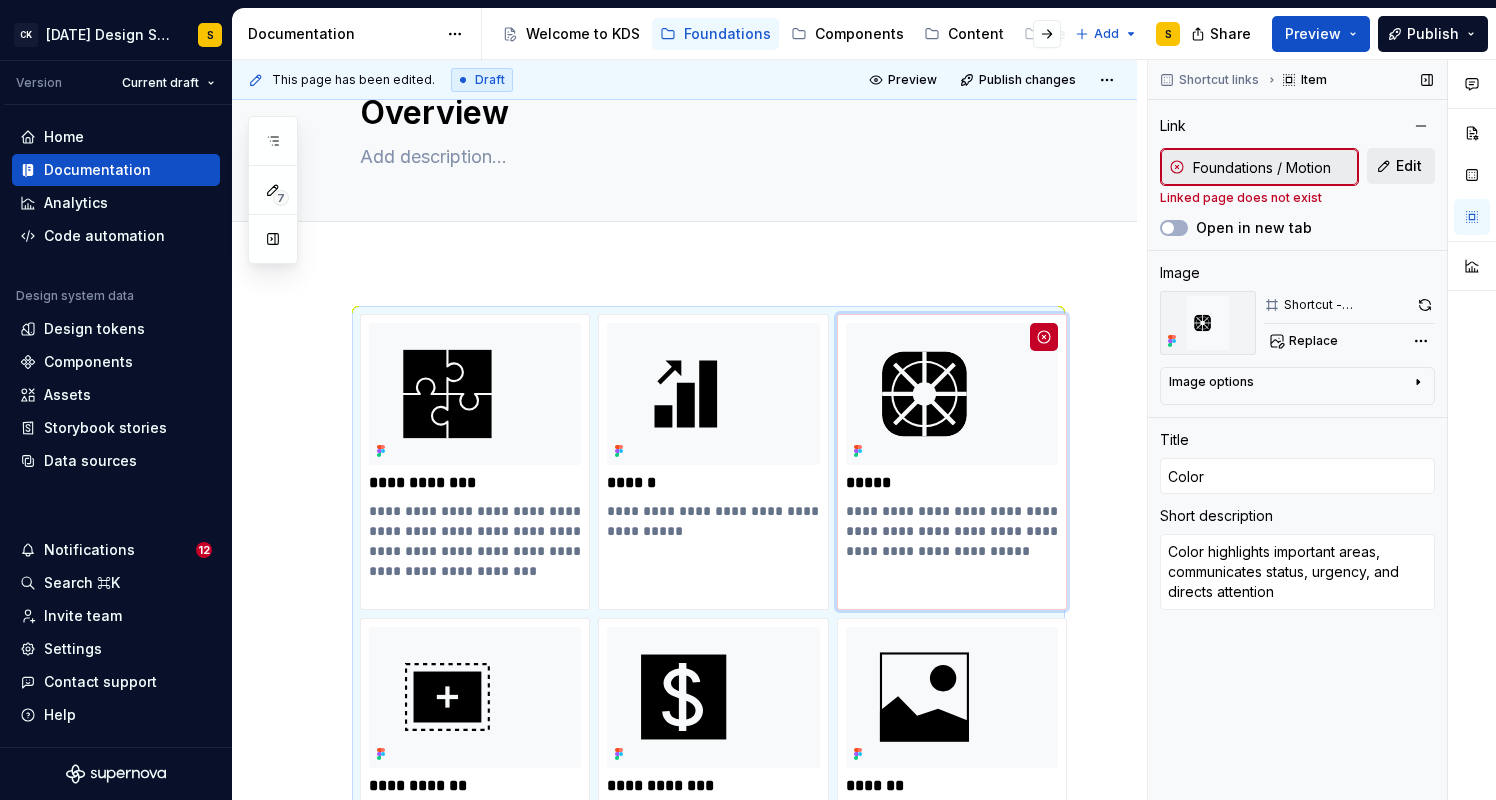click on "Edit" at bounding box center [1401, 166] 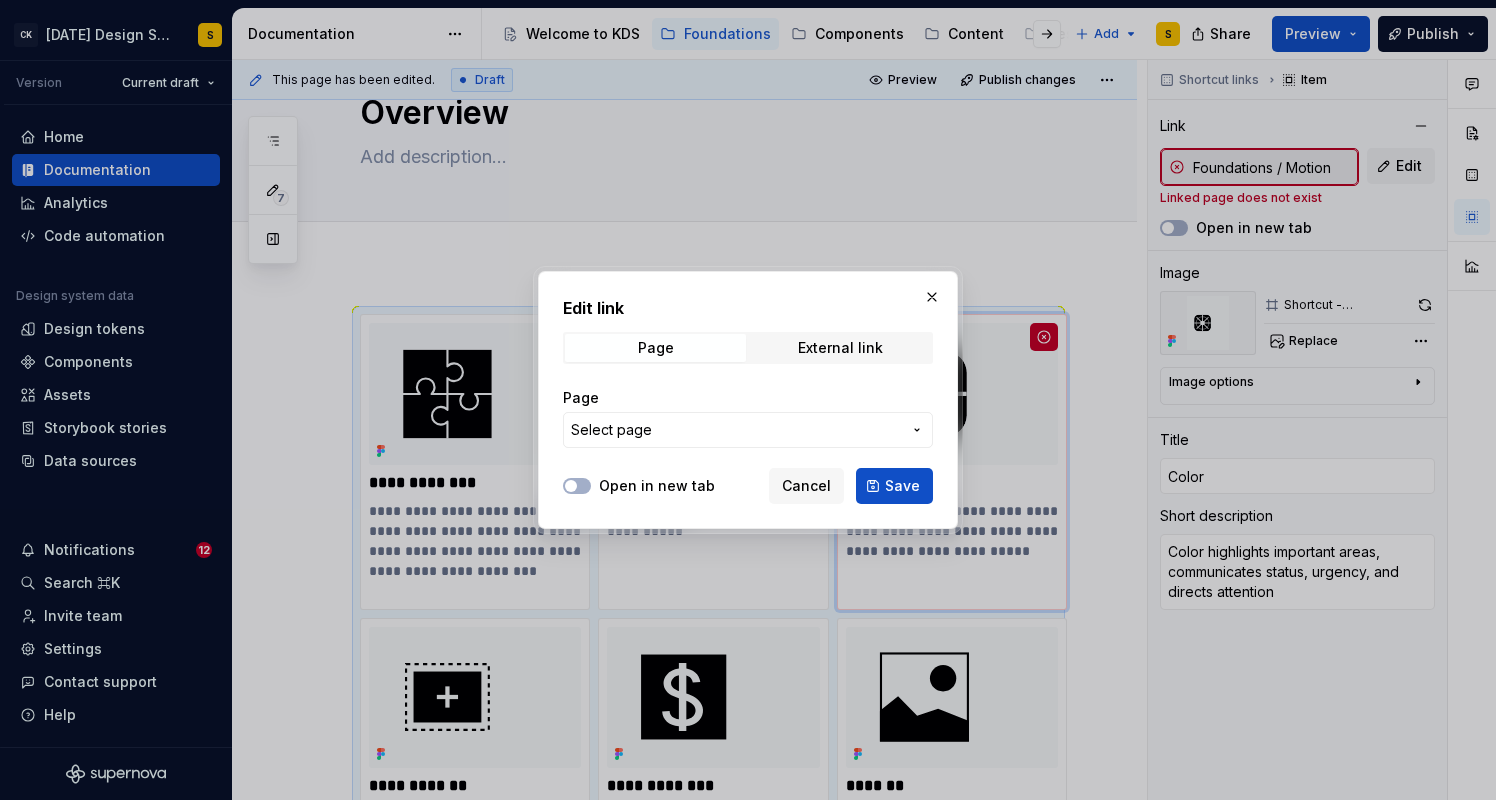 click on "Select page" at bounding box center (748, 430) 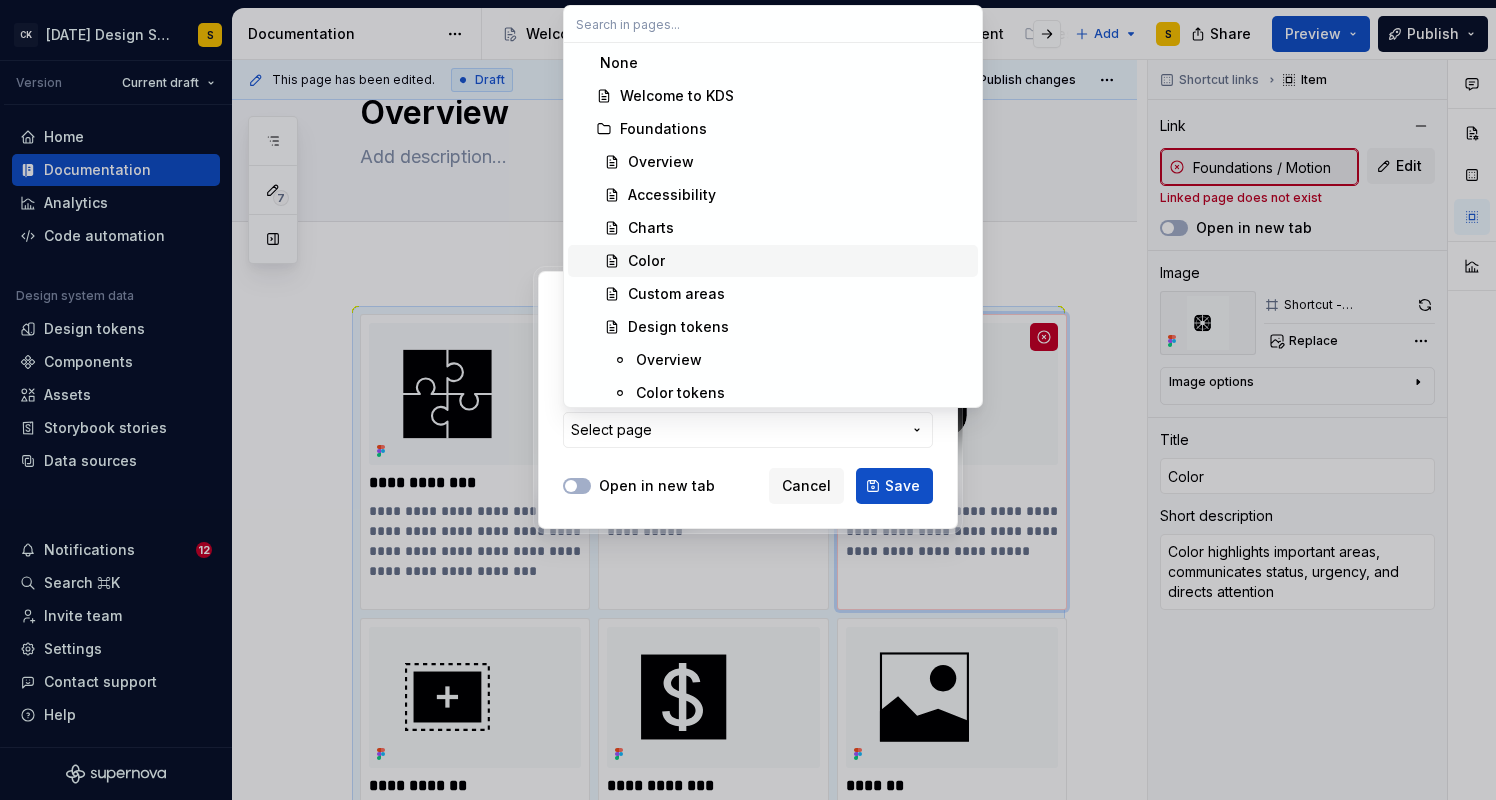 click on "Color" at bounding box center [799, 261] 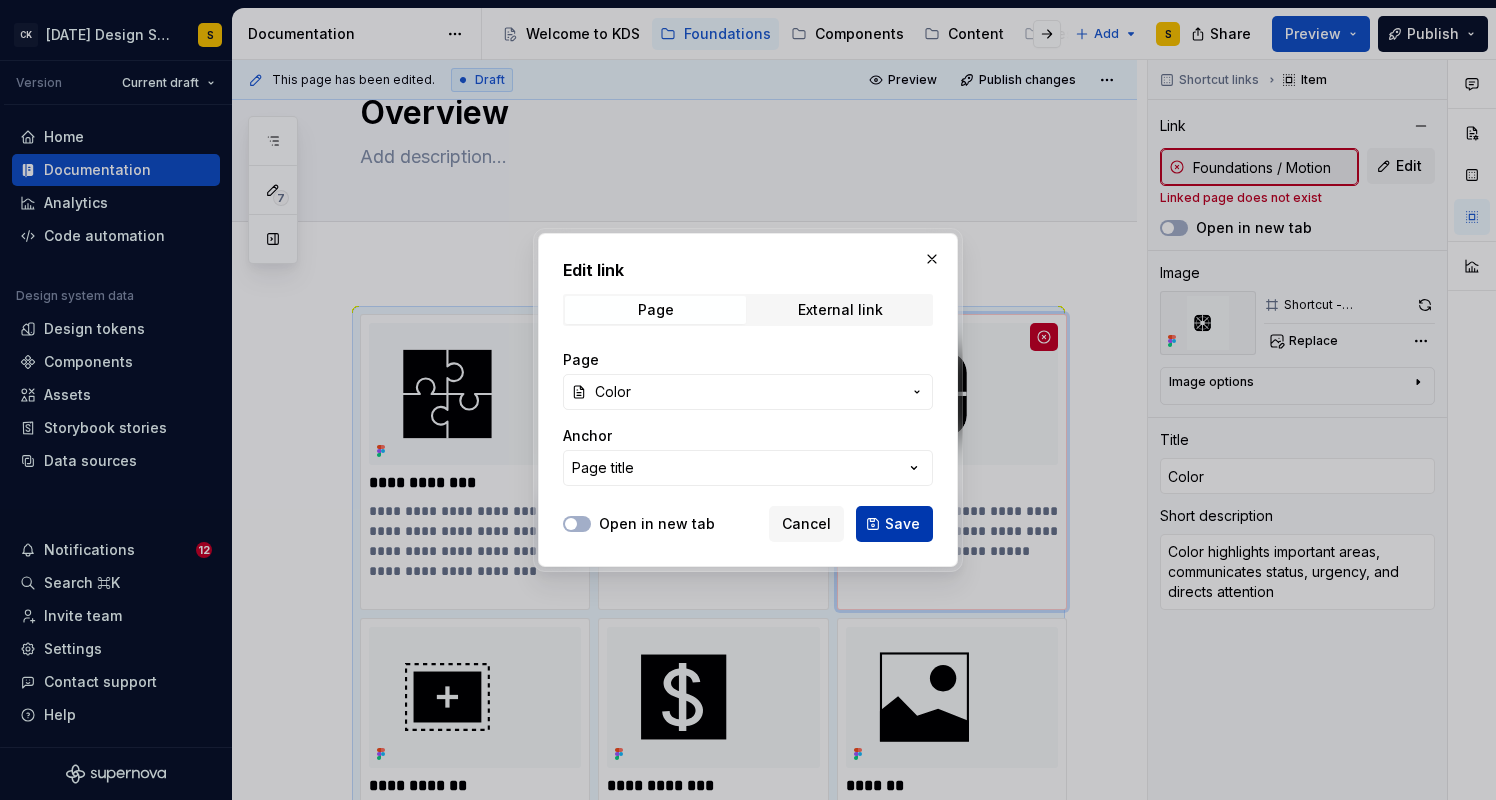 click on "Save" at bounding box center (902, 524) 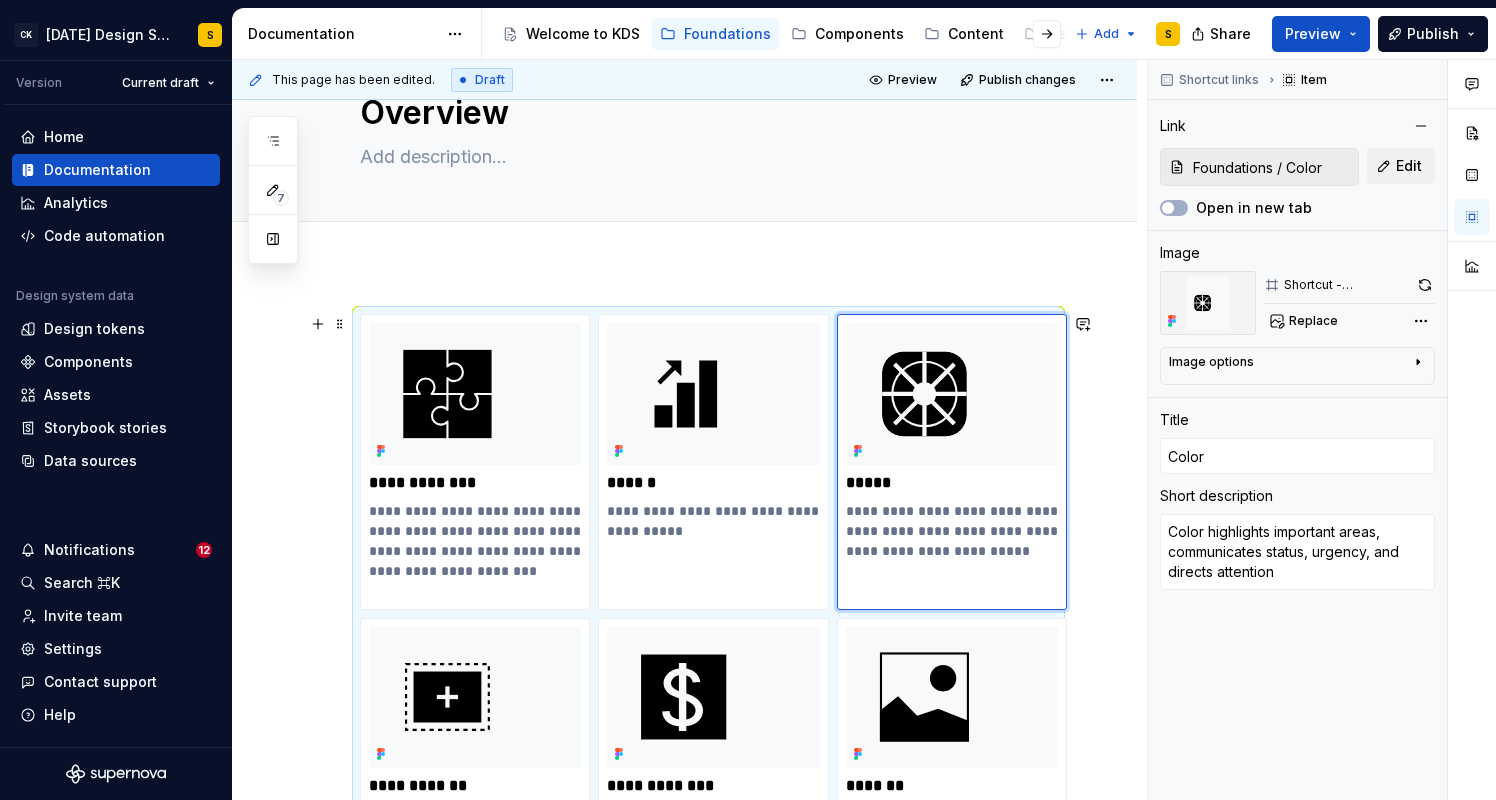 click on "**********" at bounding box center [684, 1039] 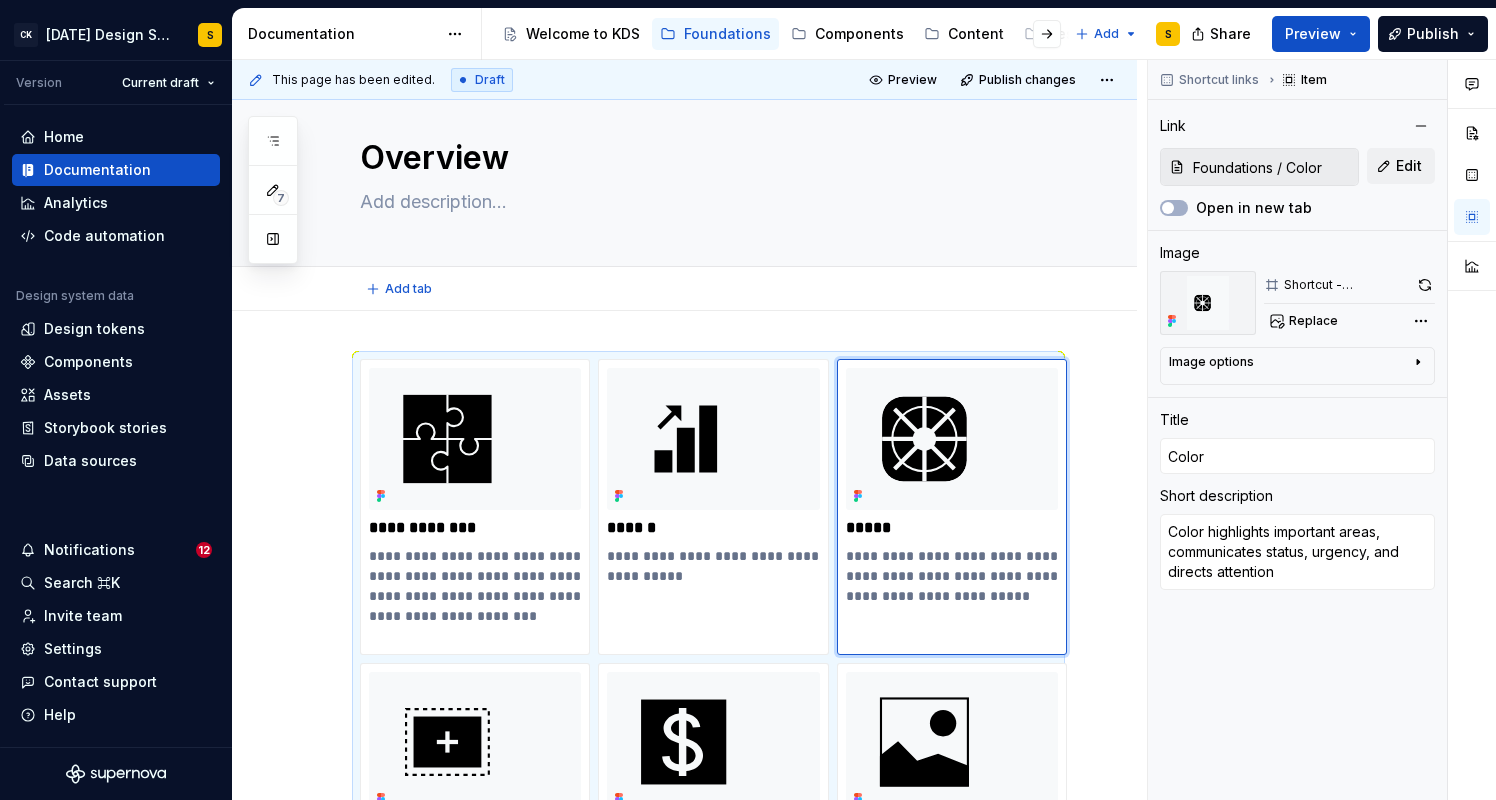 scroll, scrollTop: 0, scrollLeft: 0, axis: both 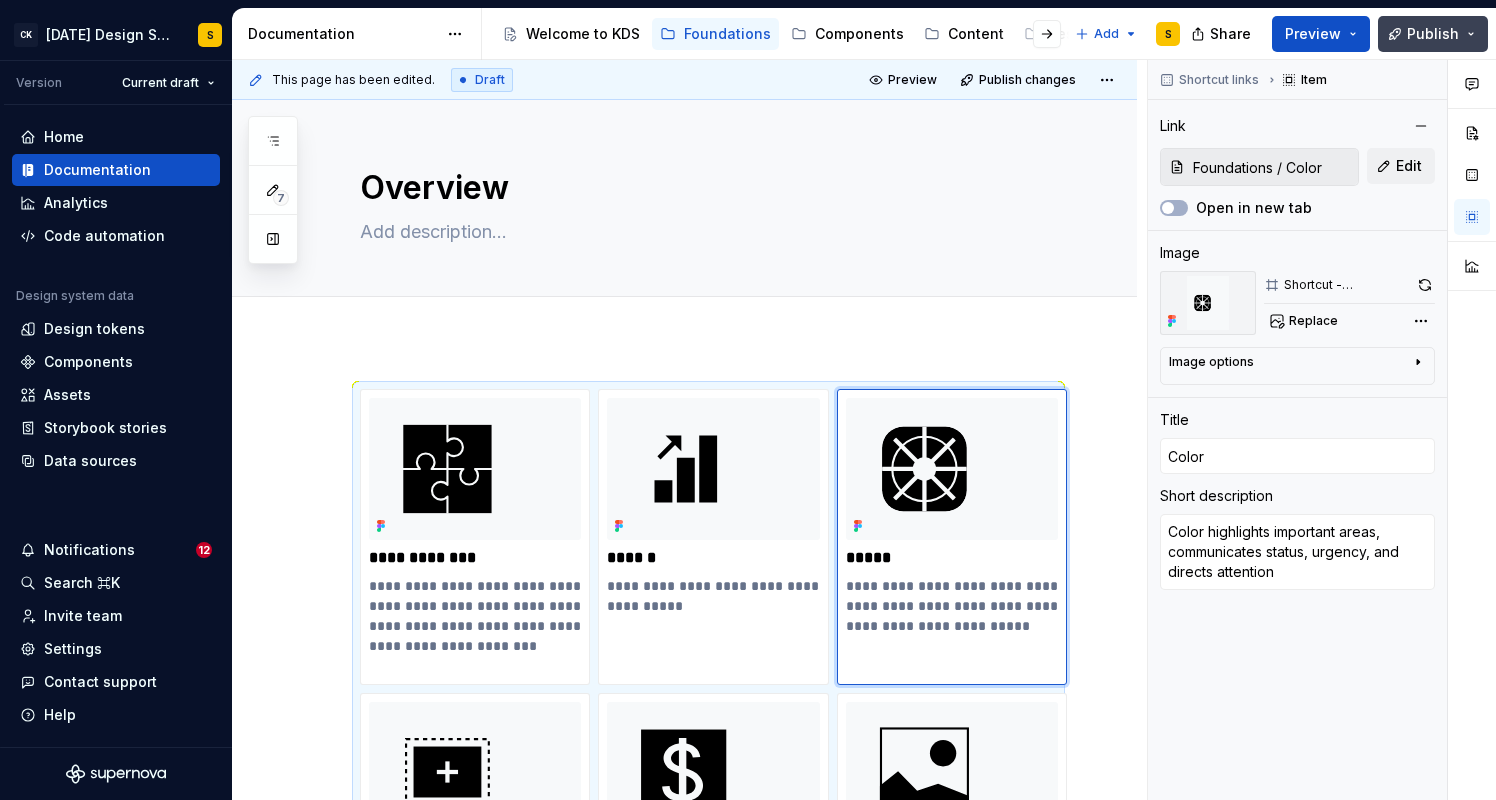 click on "Publish" at bounding box center [1433, 34] 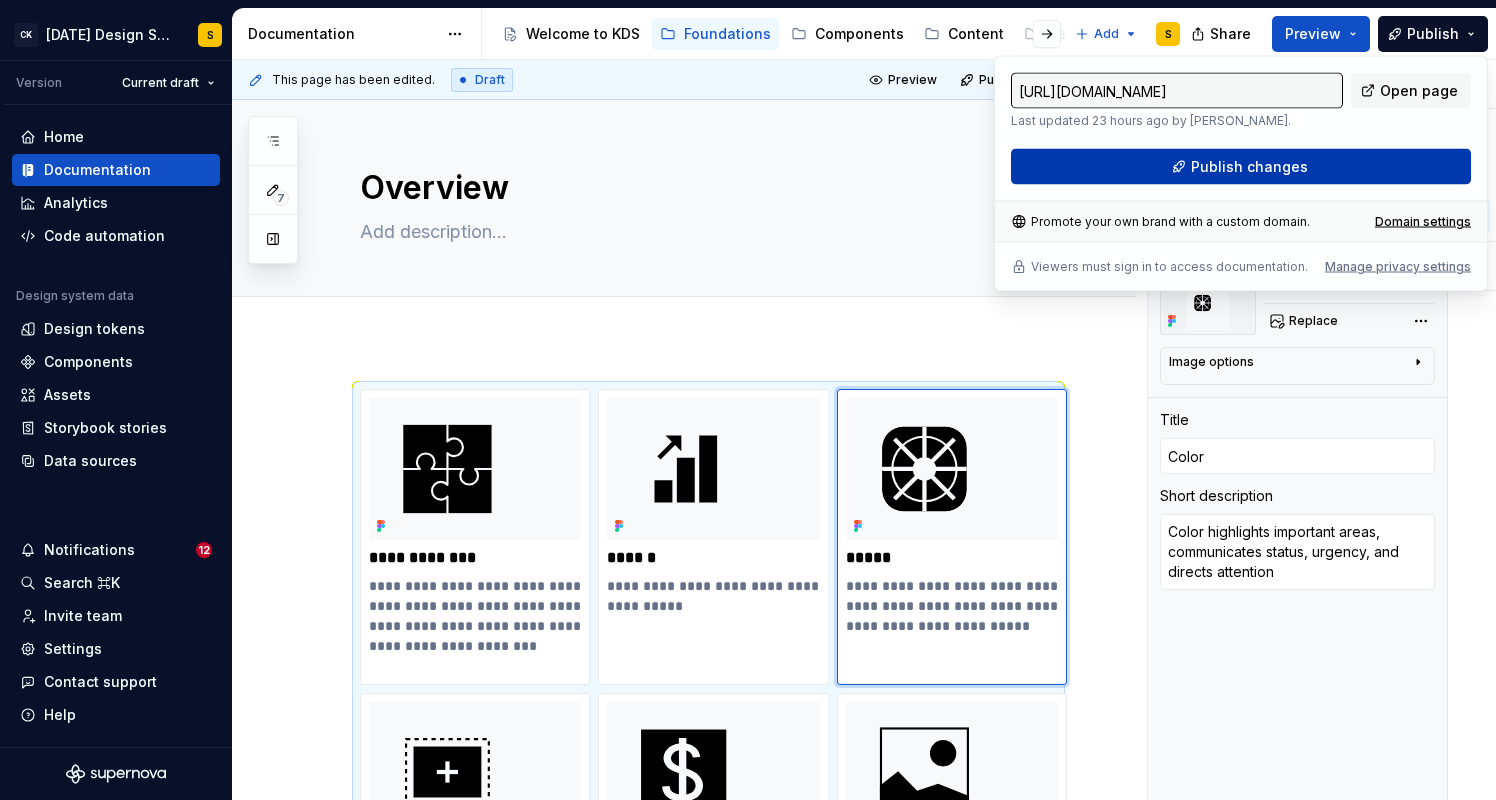 click on "Publish changes" at bounding box center (1241, 167) 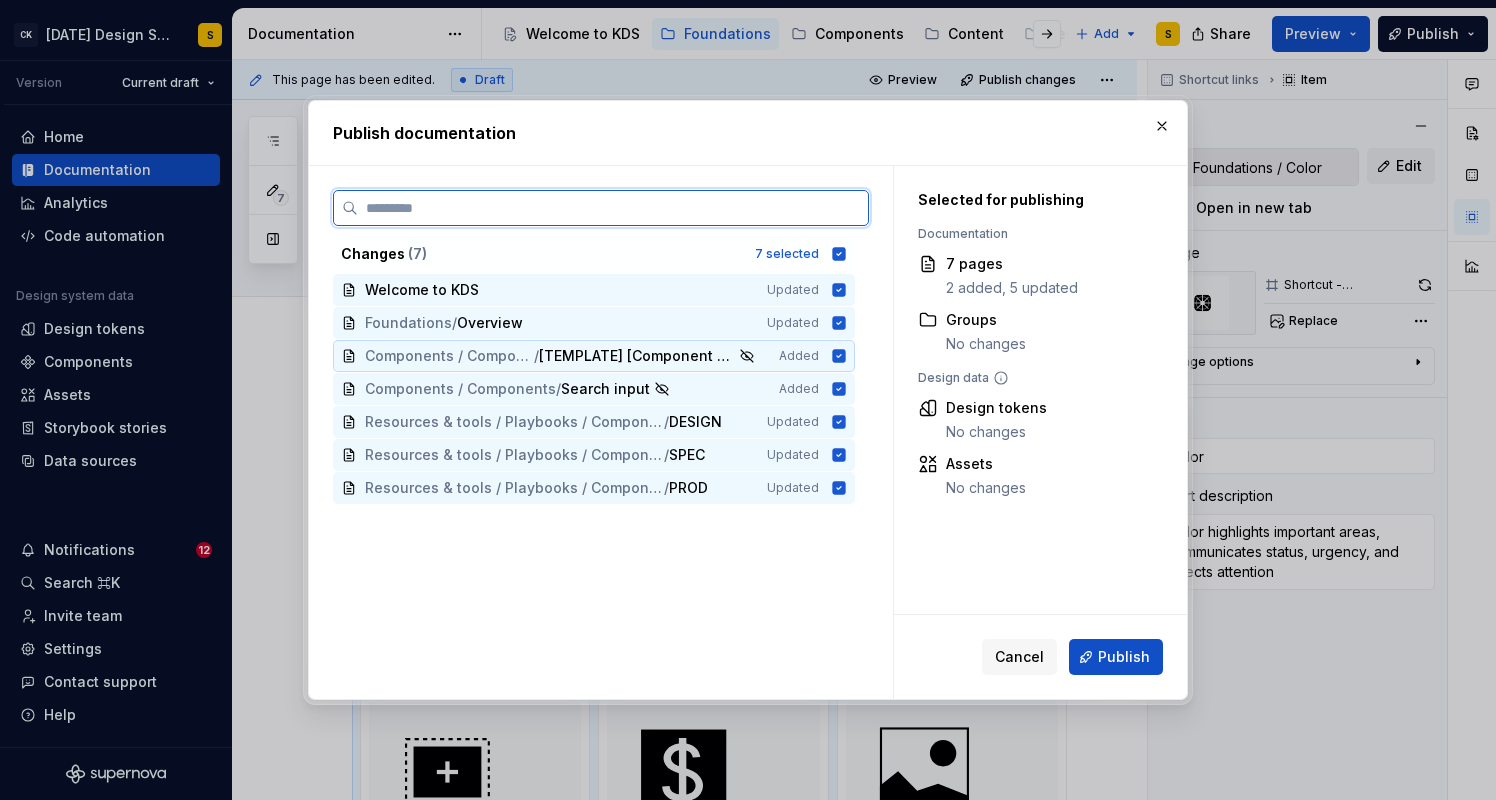 click 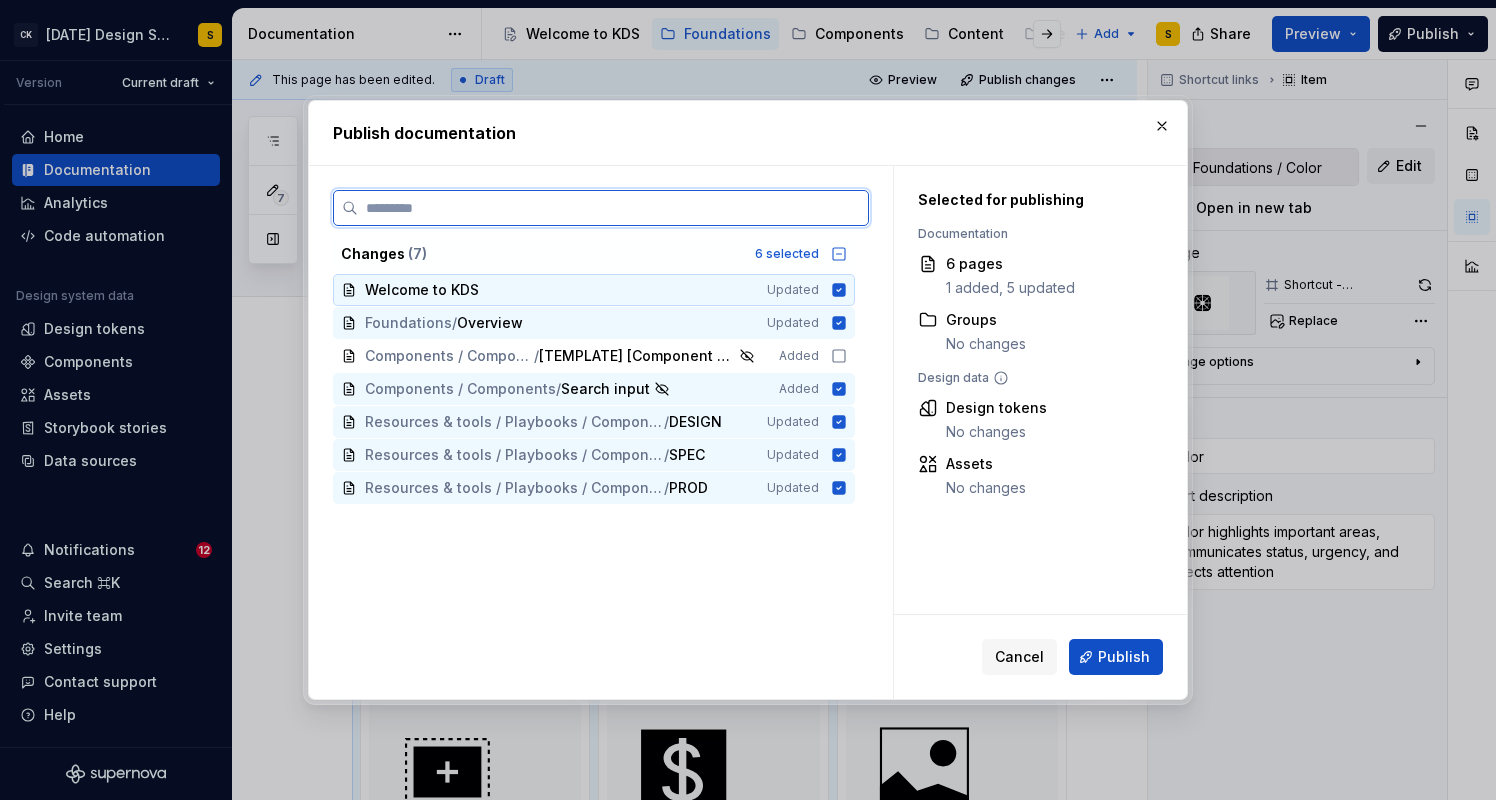 click 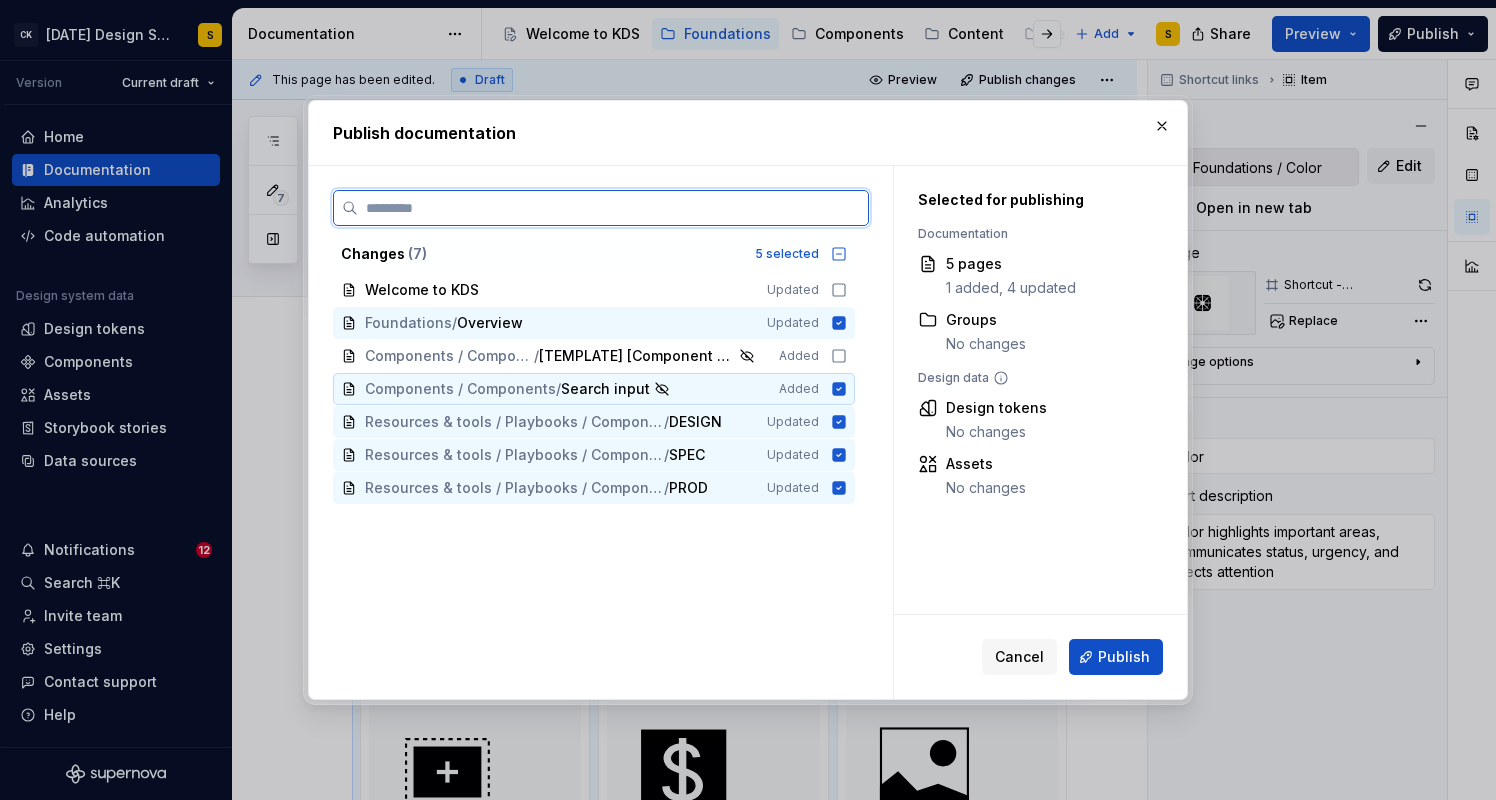 click 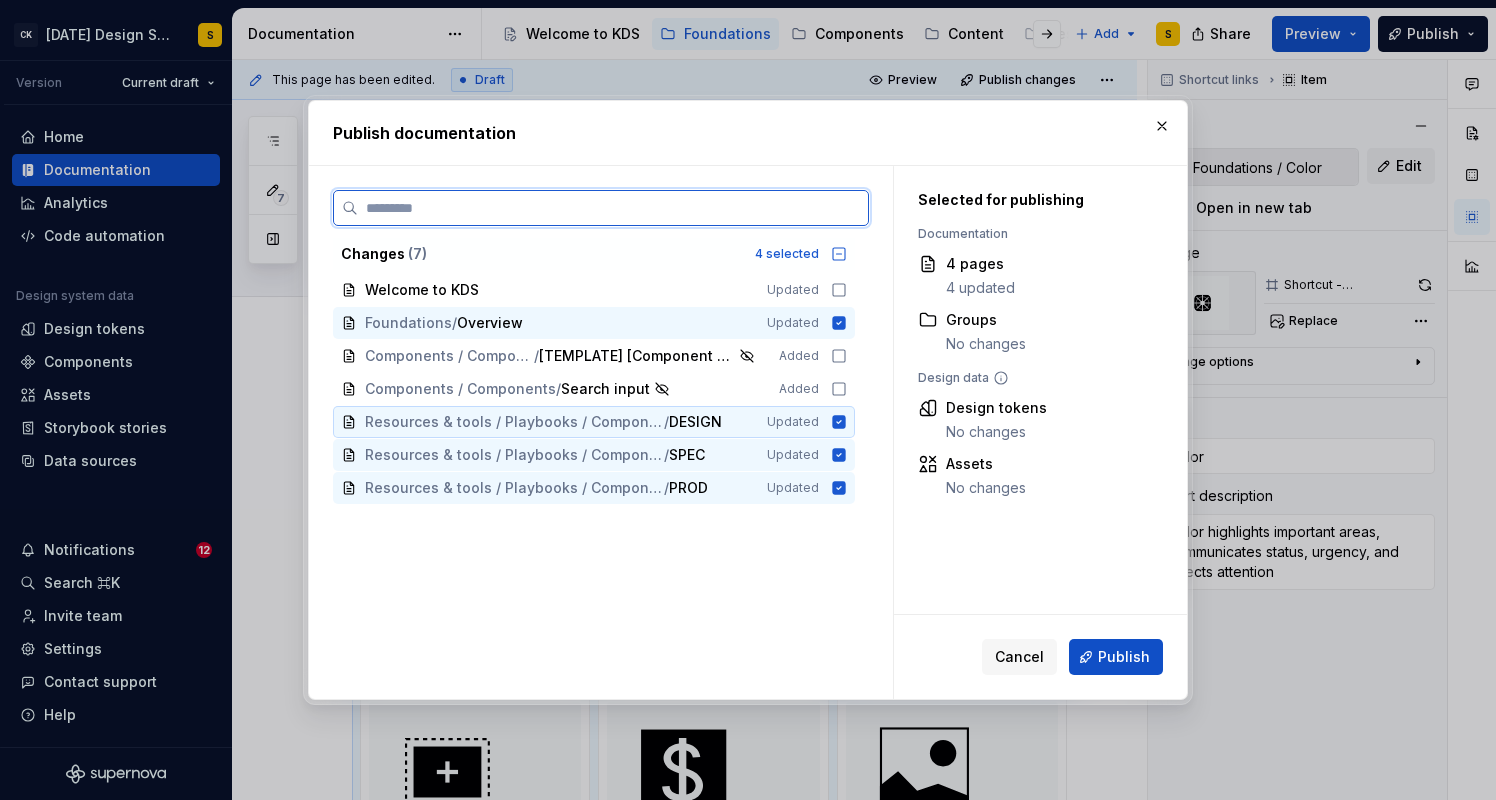 click 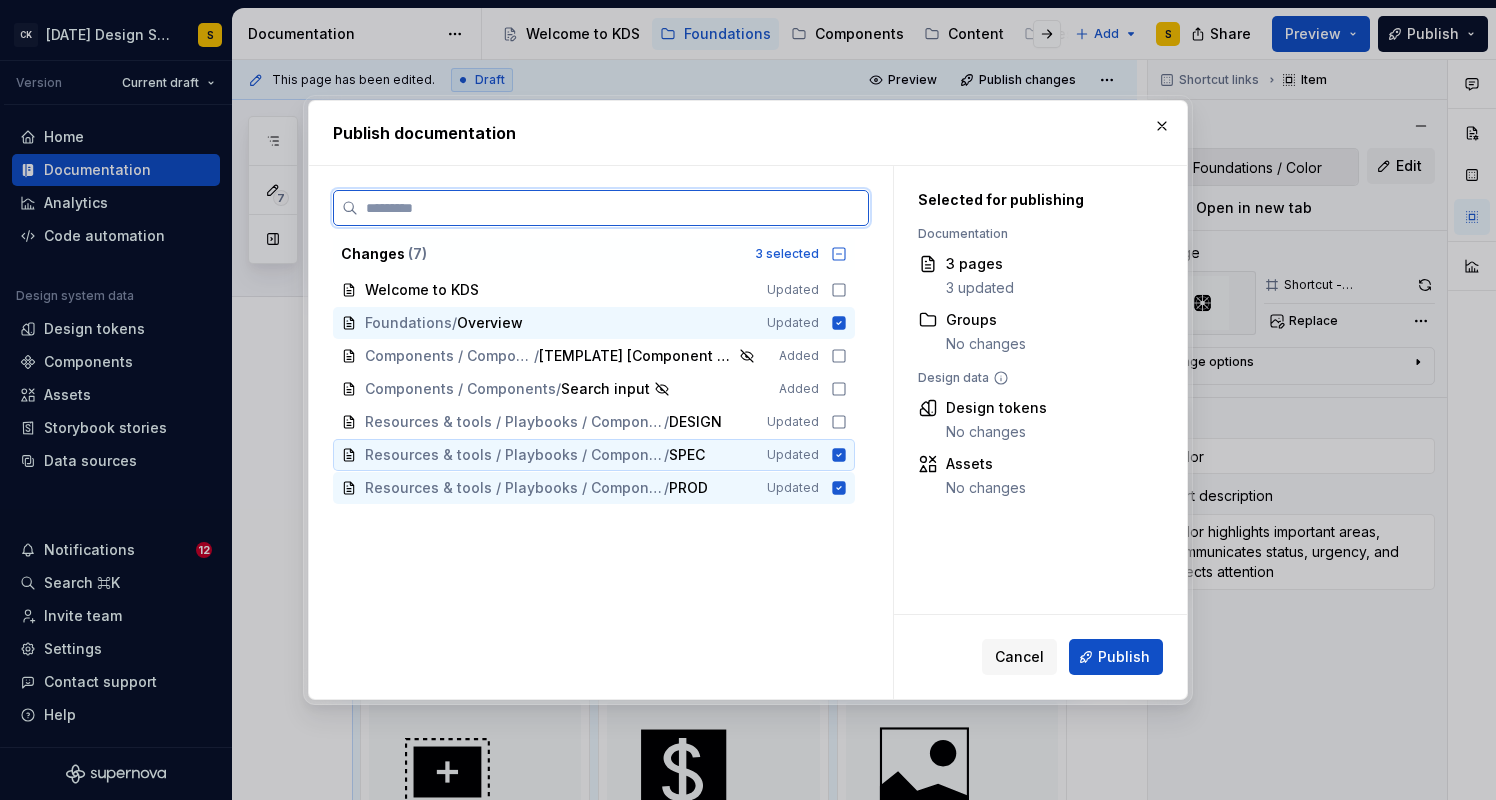 click 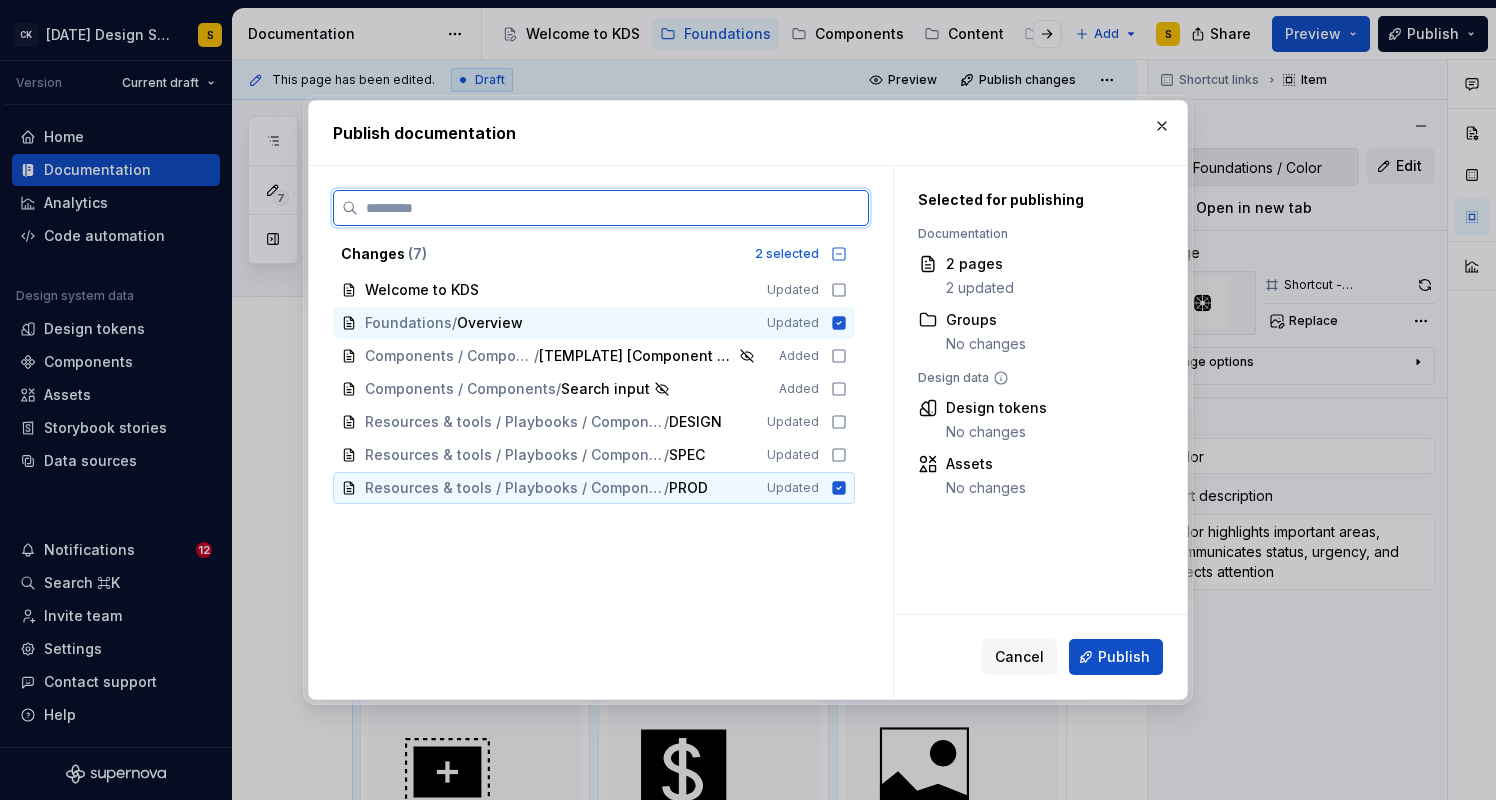 click 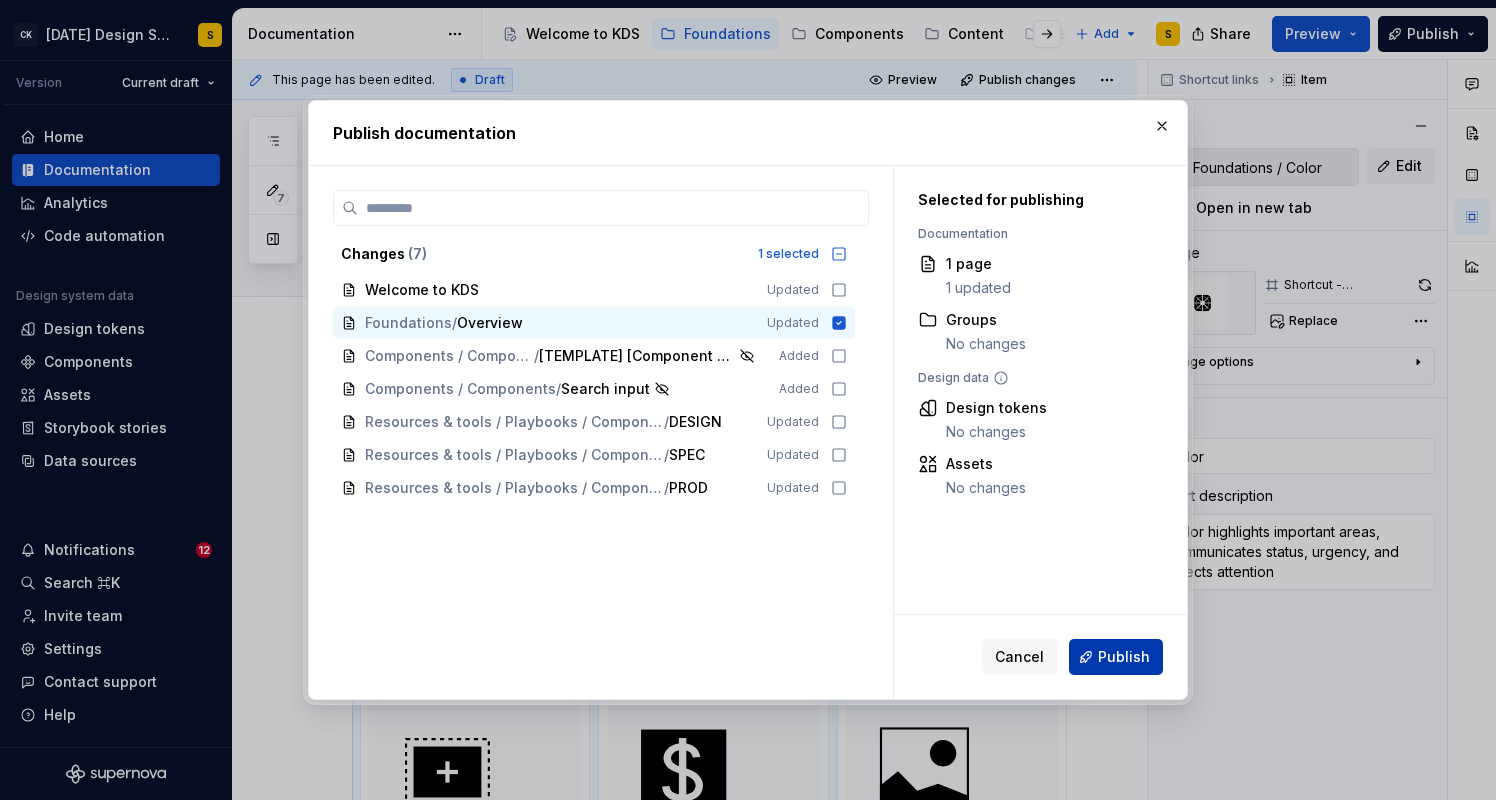 click on "Publish" at bounding box center (1124, 657) 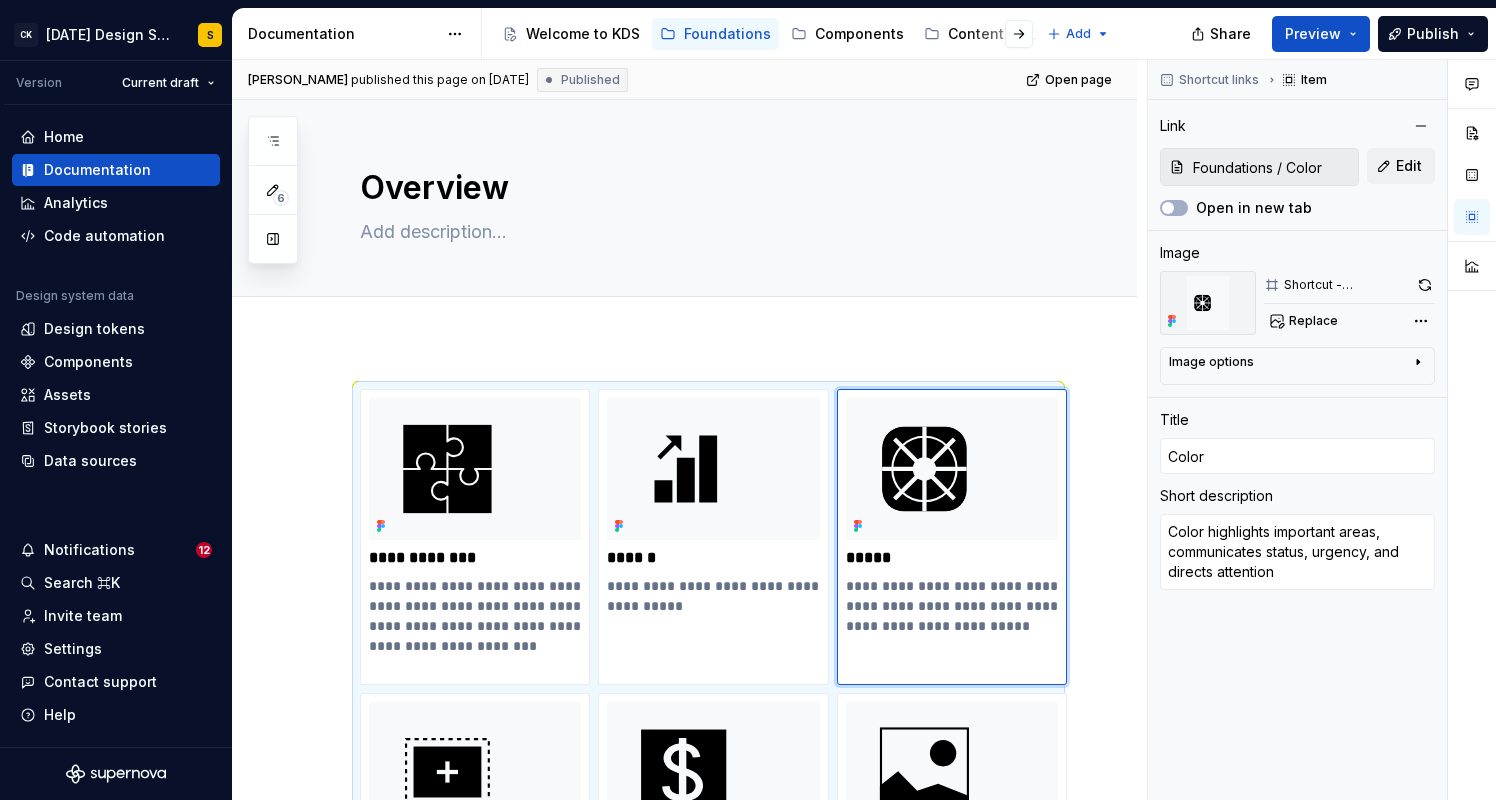 type on "*" 